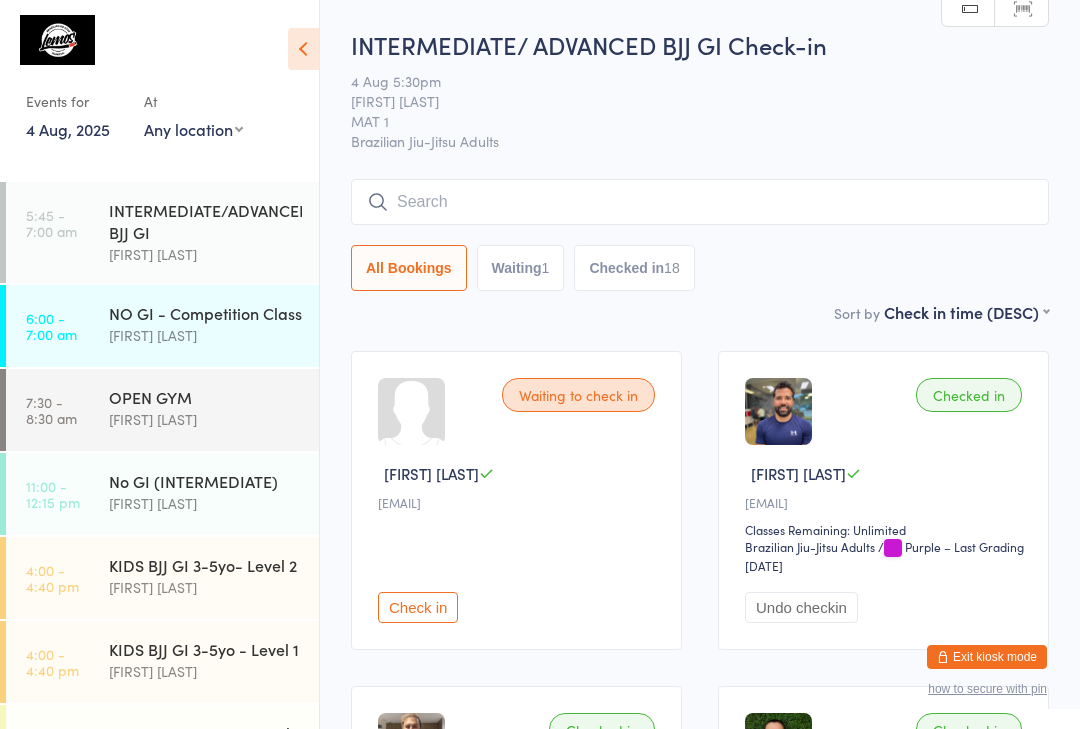 scroll, scrollTop: 181, scrollLeft: 0, axis: vertical 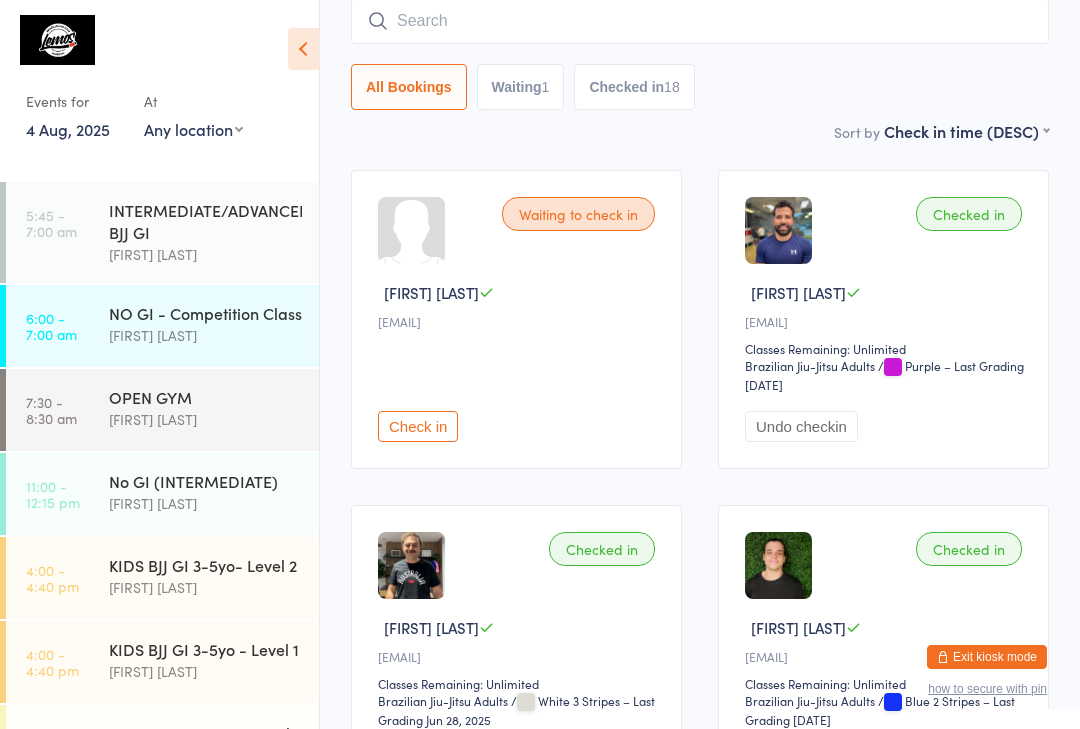 click on "[TIME]" at bounding box center [51, 223] 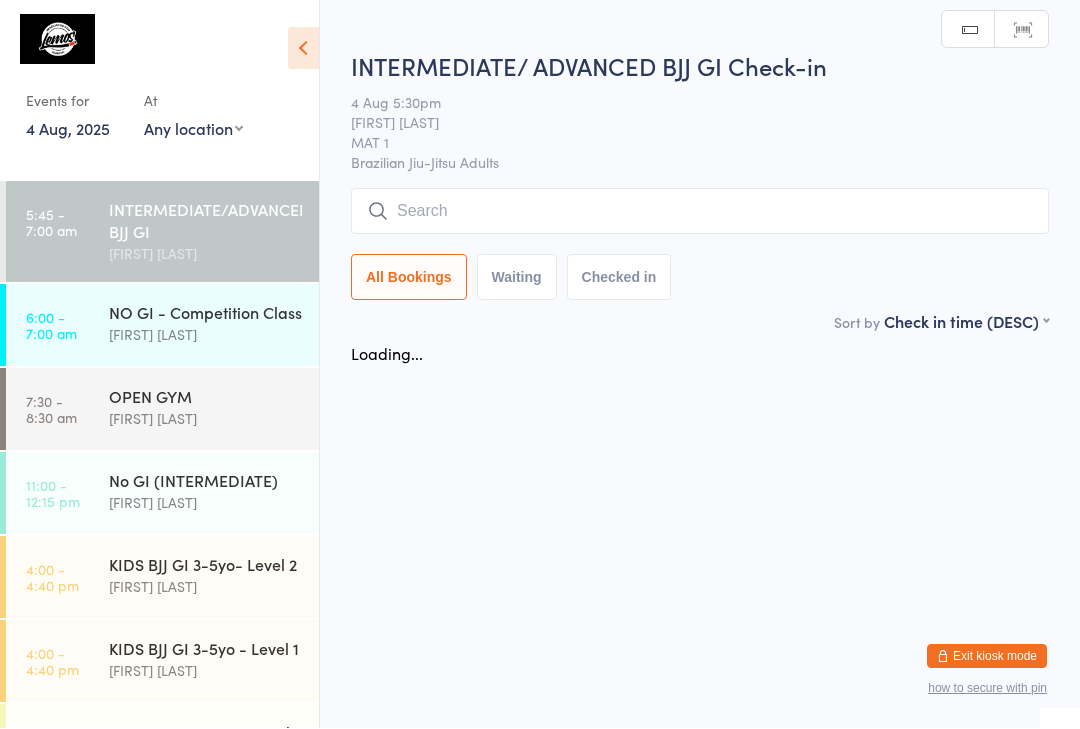scroll, scrollTop: 1, scrollLeft: 0, axis: vertical 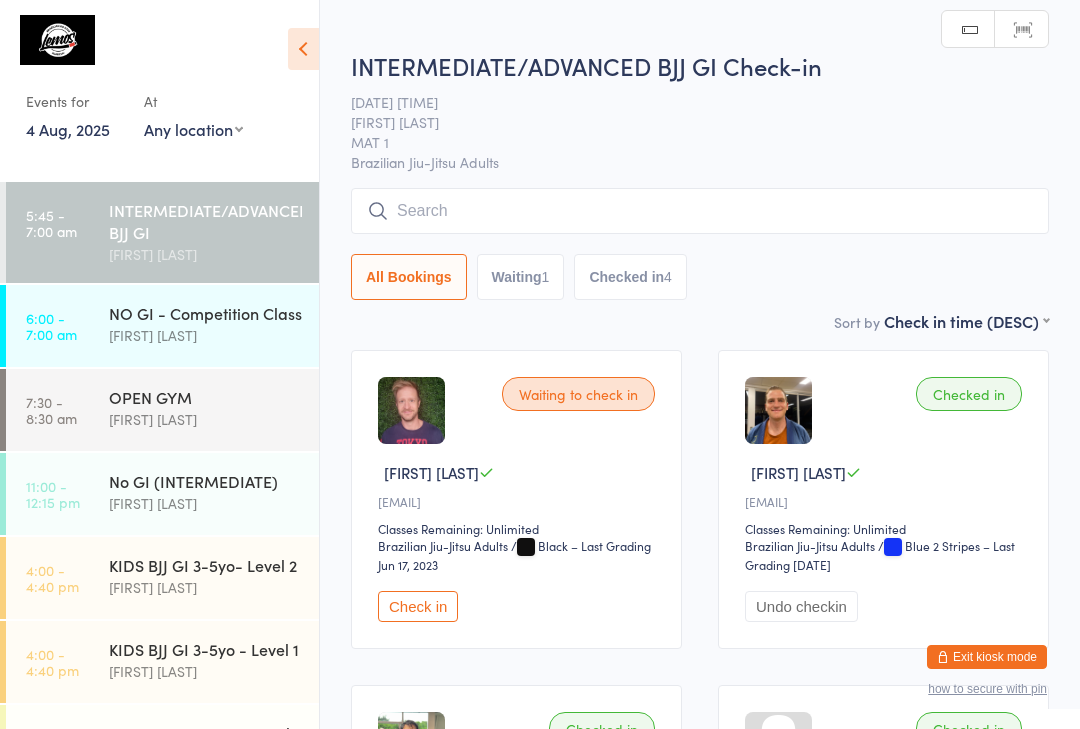 click on "4 Aug, 2025" at bounding box center (68, 129) 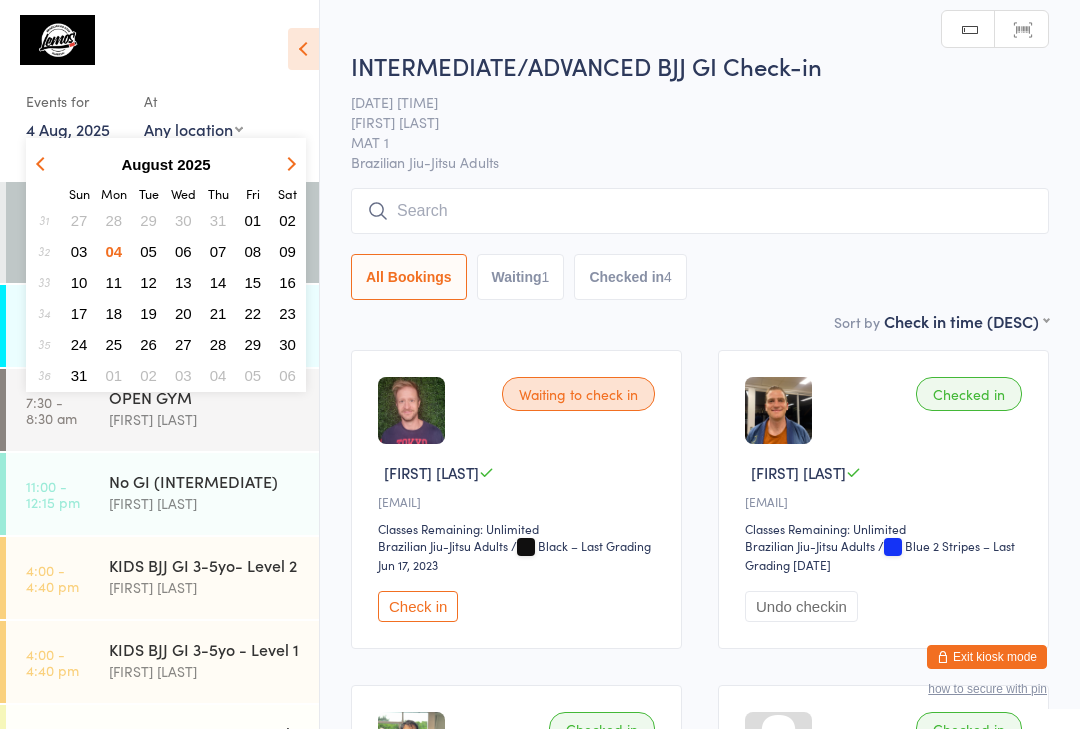 click on "29" at bounding box center [148, 220] 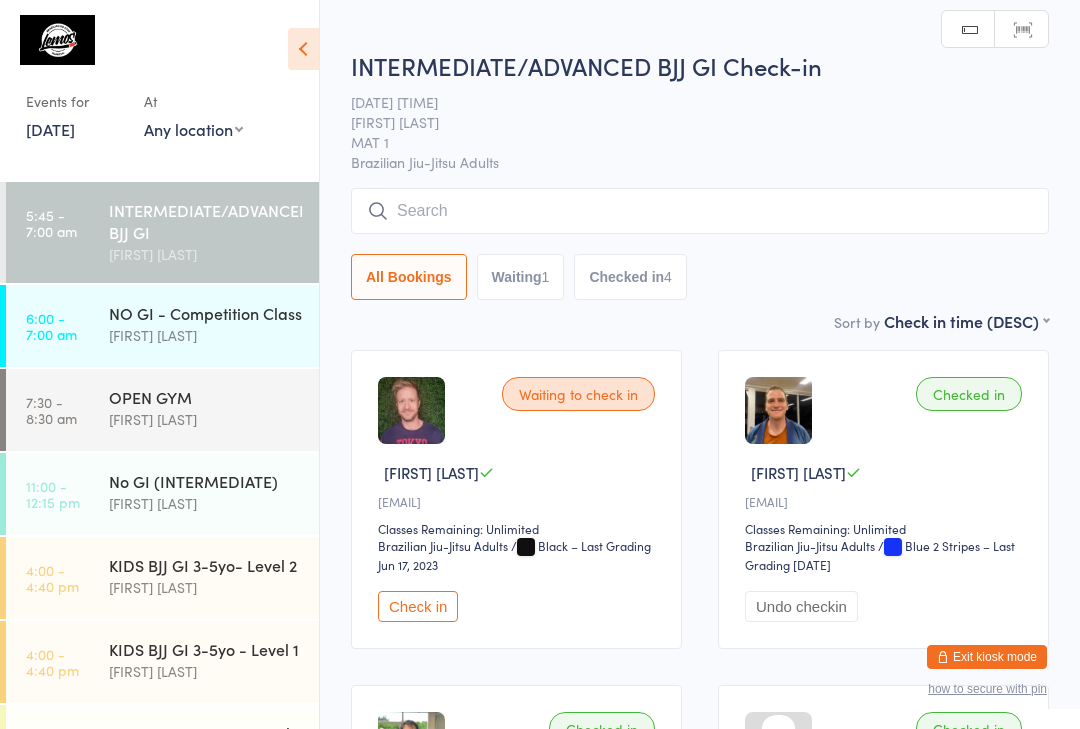scroll, scrollTop: 0, scrollLeft: 0, axis: both 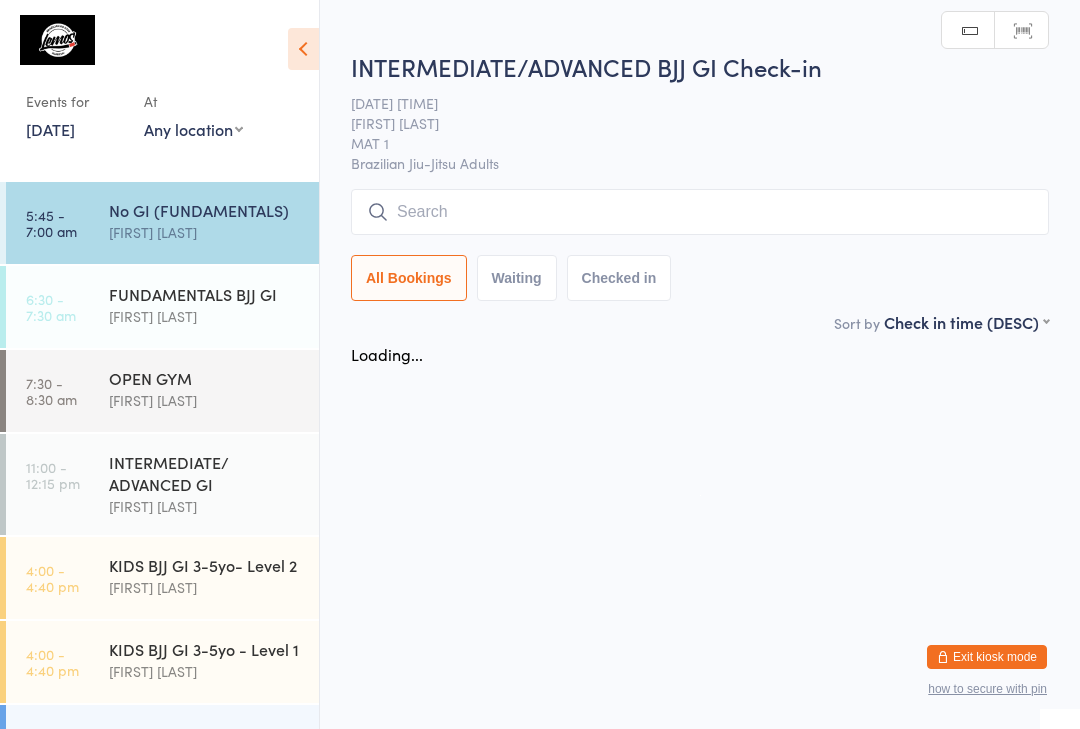 click on "[DATE]" at bounding box center (50, 129) 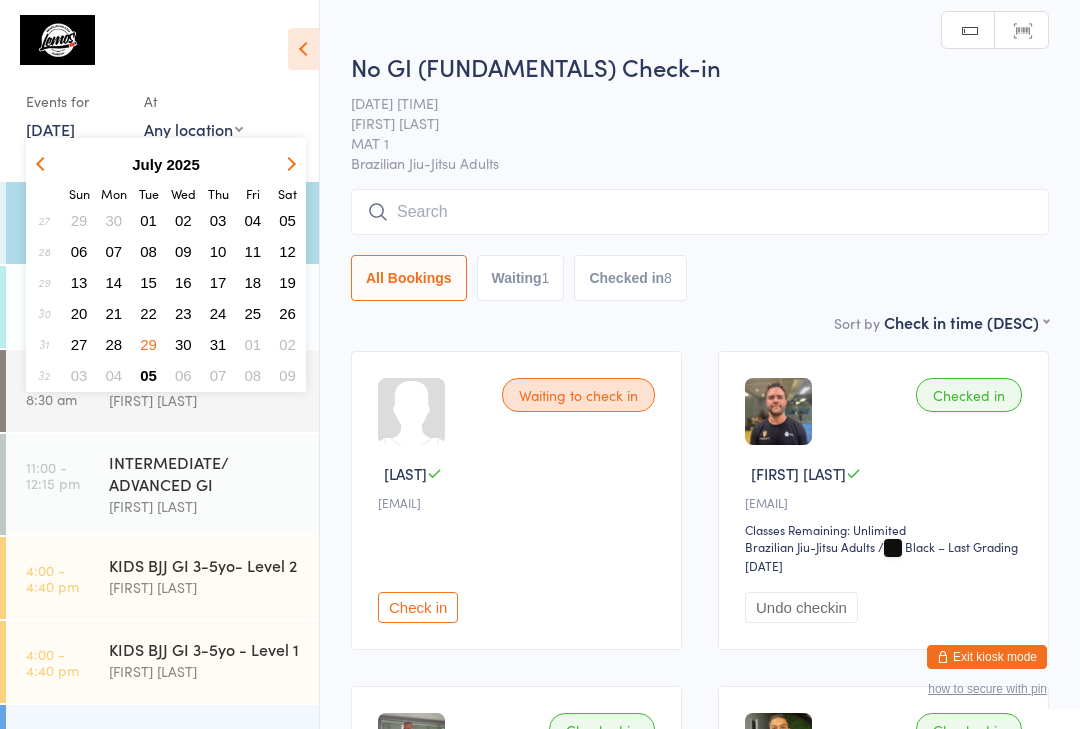 click at bounding box center [288, 164] 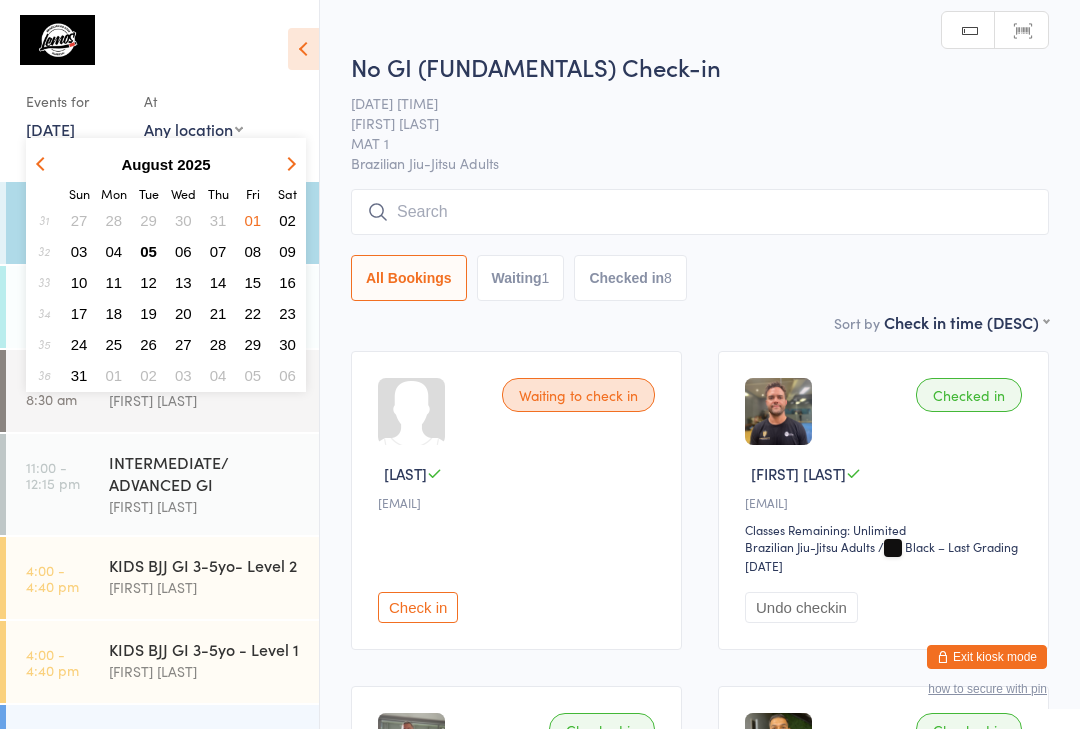 click on "05" at bounding box center [148, 251] 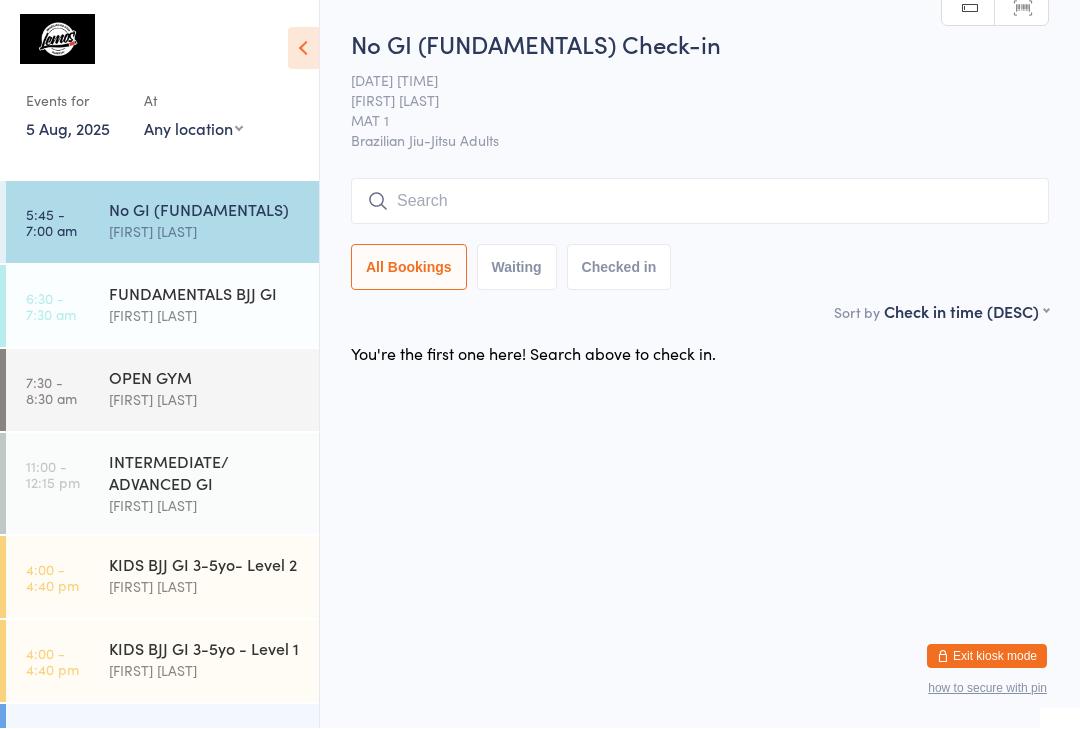 click at bounding box center [700, 202] 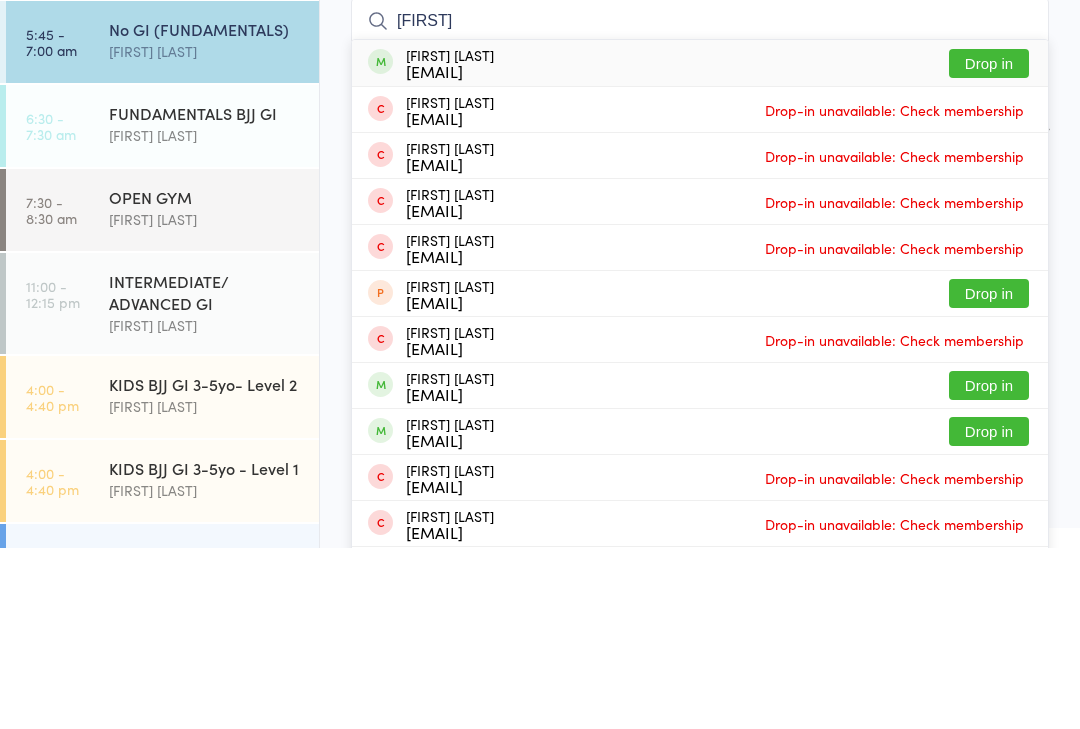 type on "[FIRST]" 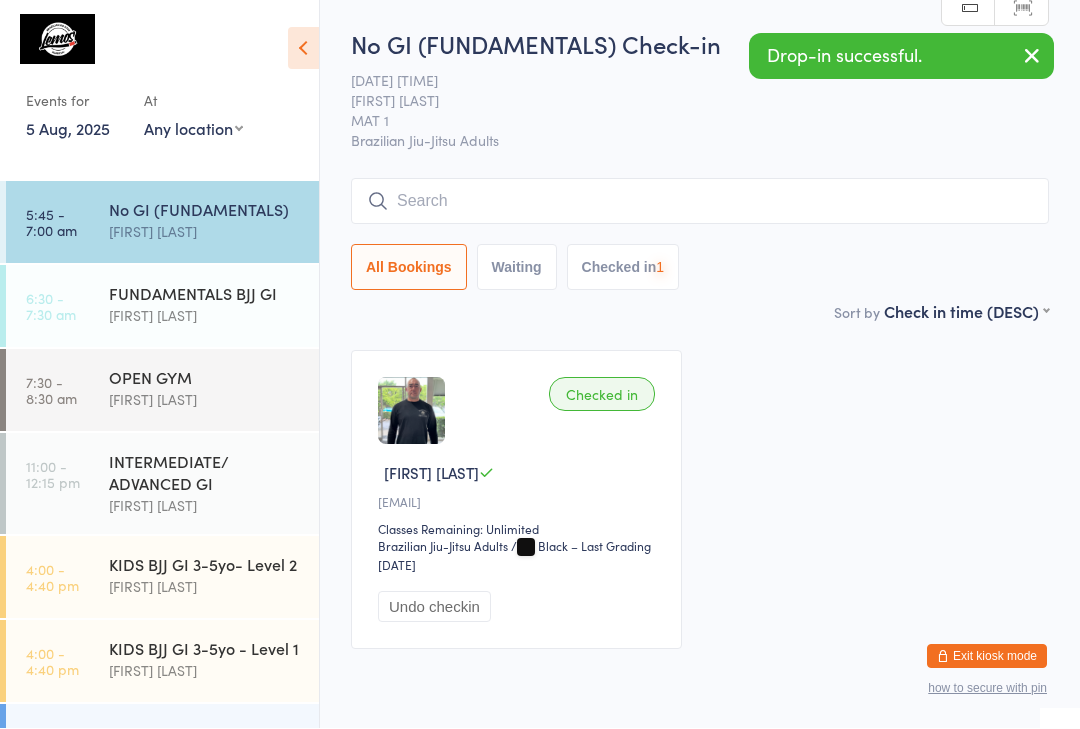 scroll, scrollTop: 1, scrollLeft: 0, axis: vertical 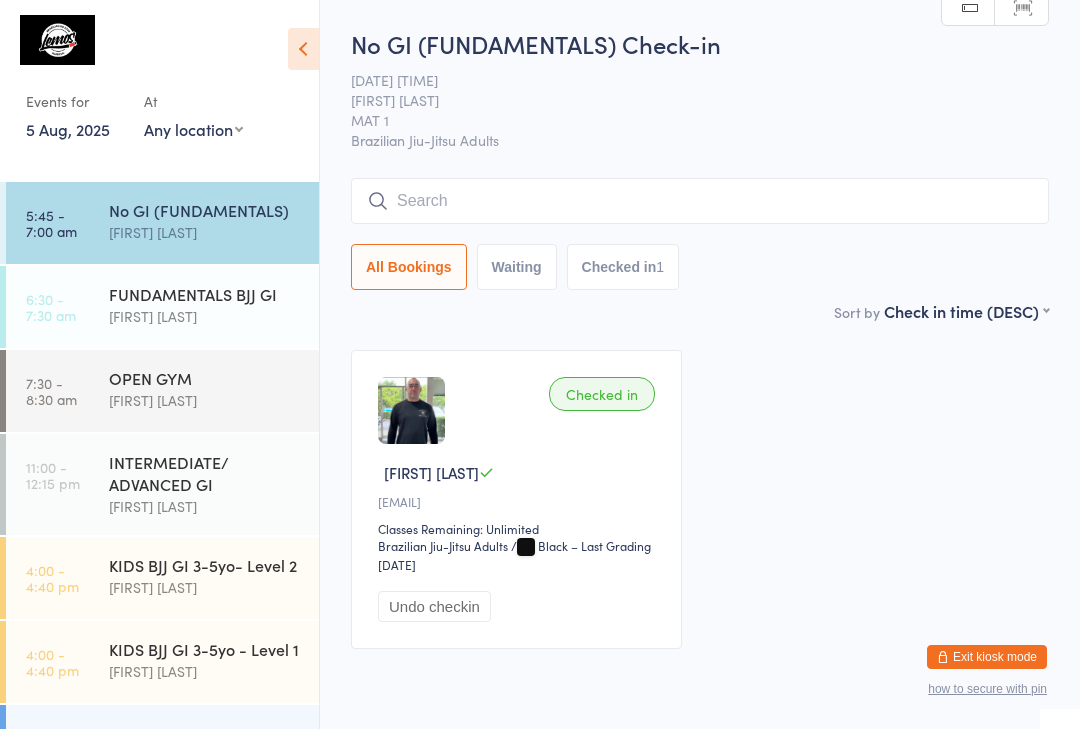 click at bounding box center (700, 201) 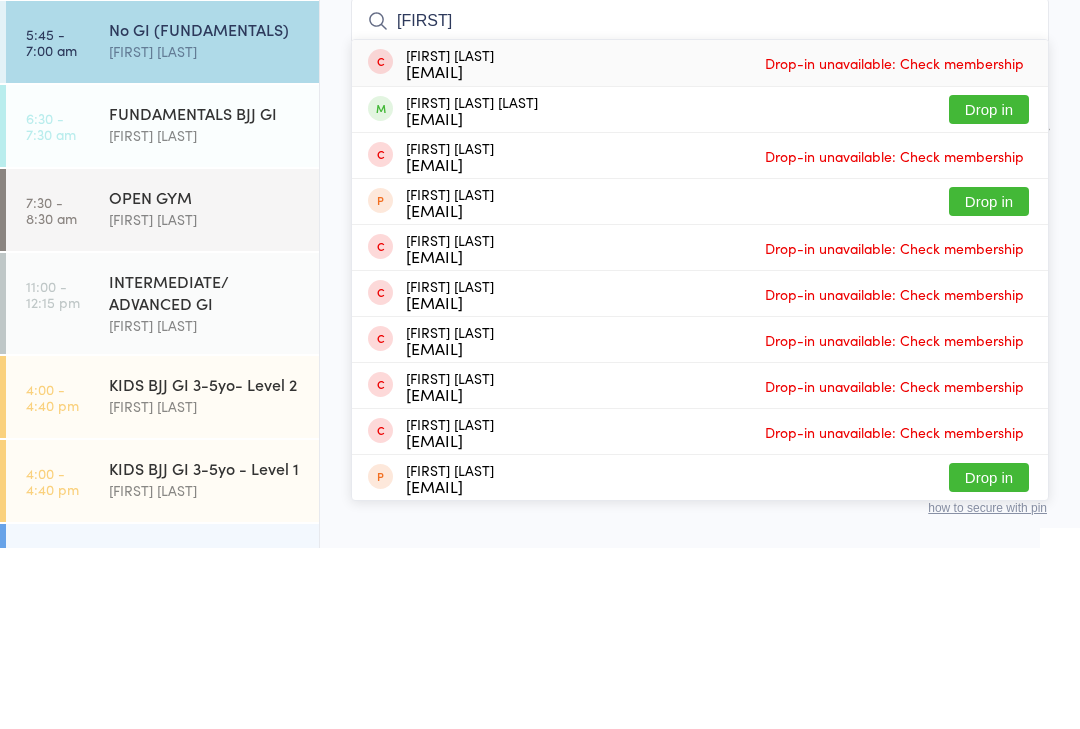 type on "[FIRST]" 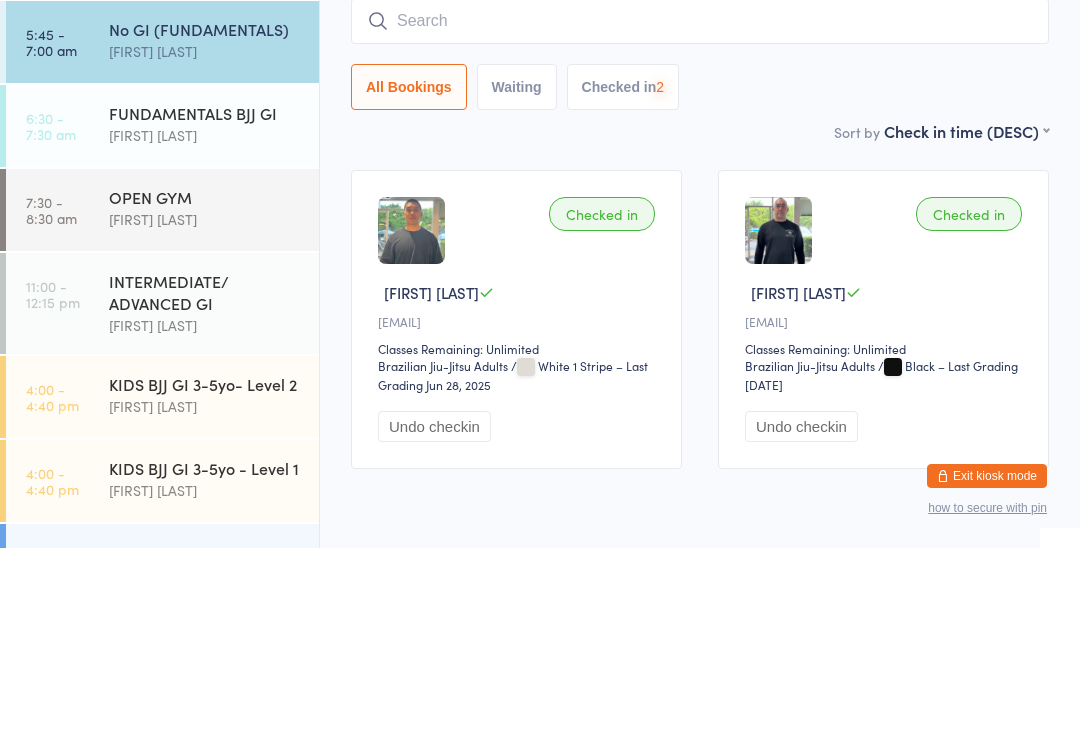 scroll, scrollTop: 86, scrollLeft: 0, axis: vertical 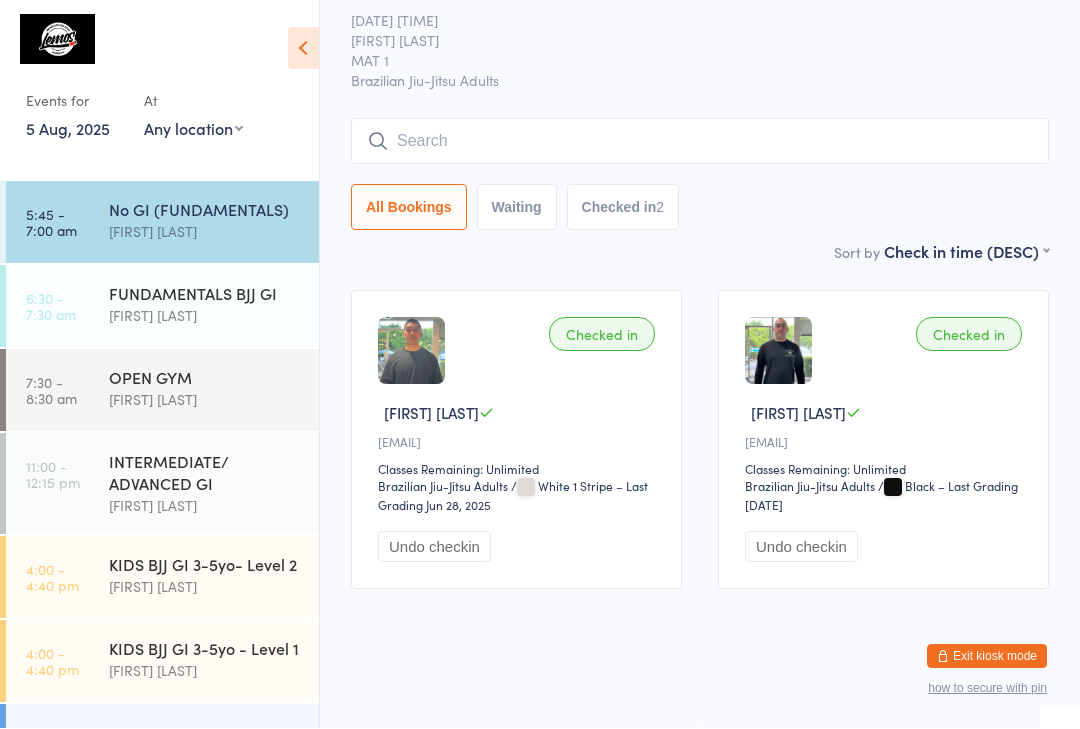 click at bounding box center [700, 142] 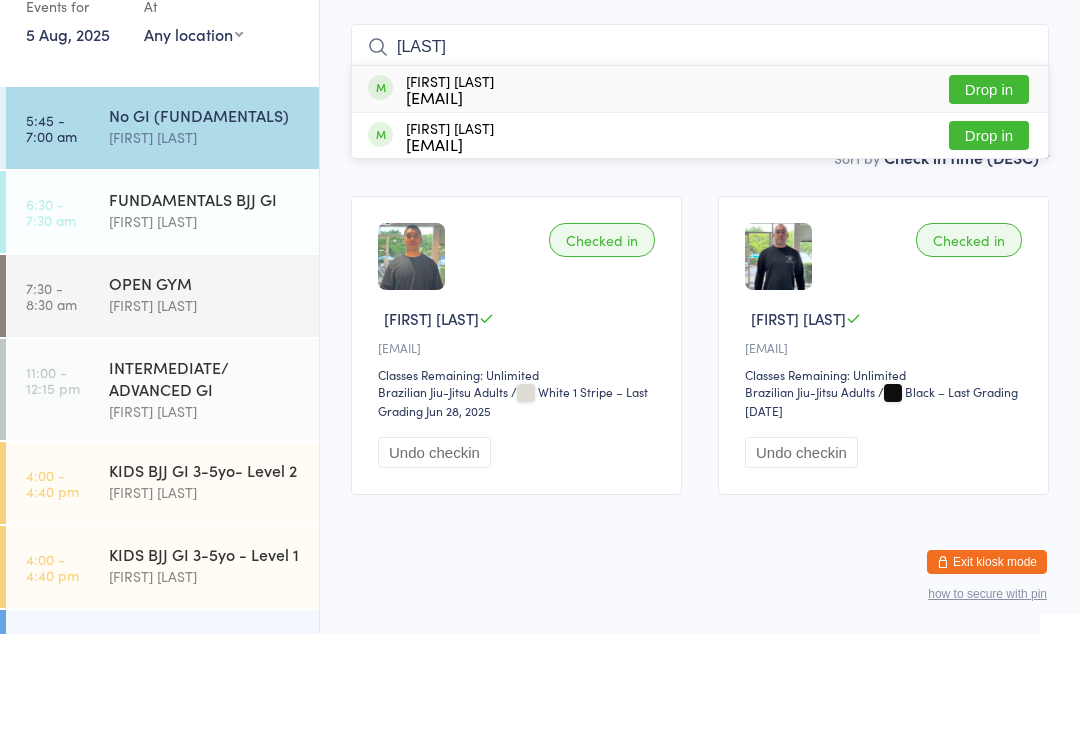 type on "[LAST]" 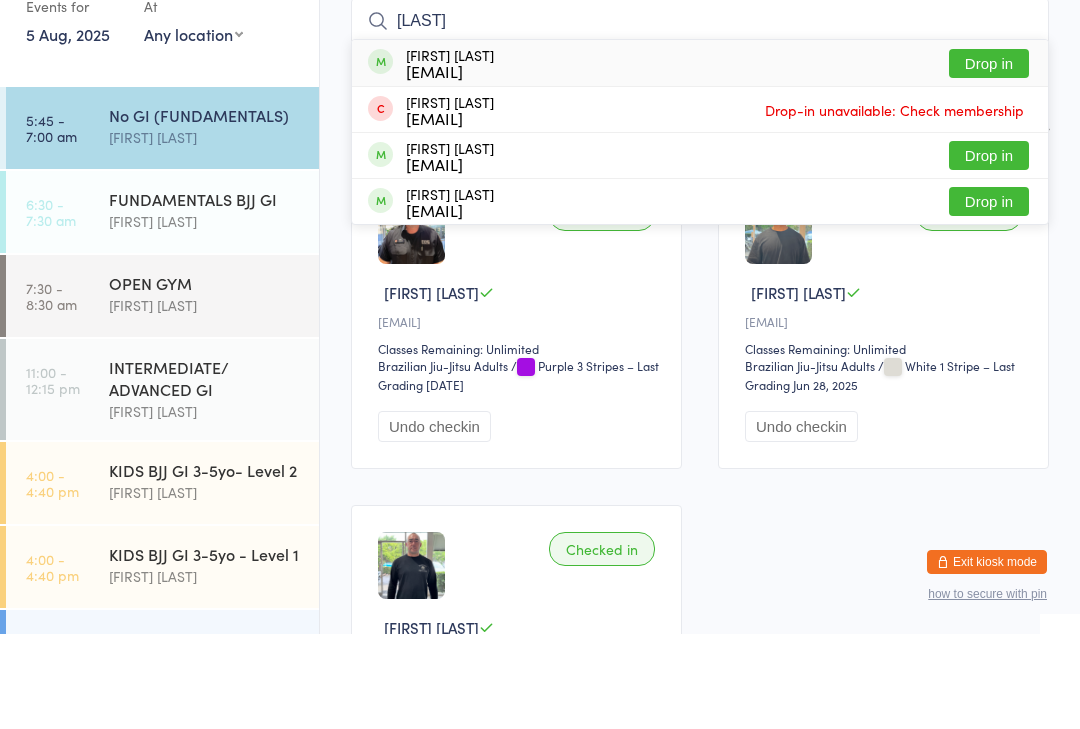 type on "[LAST]" 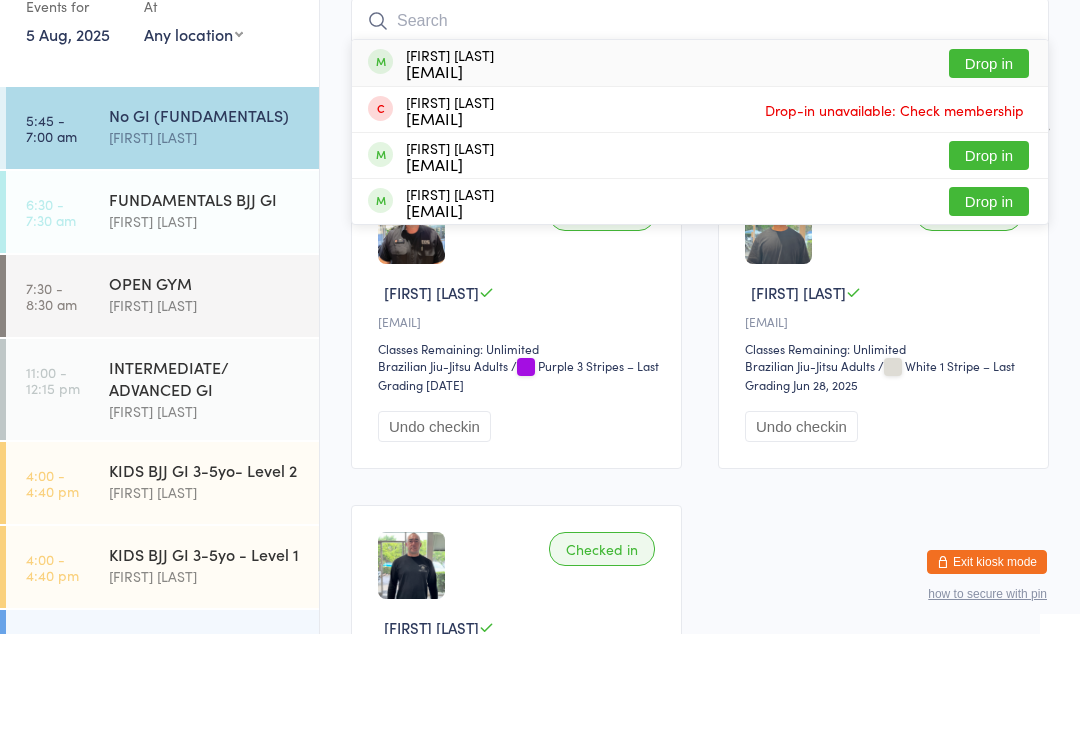 scroll, scrollTop: 181, scrollLeft: 0, axis: vertical 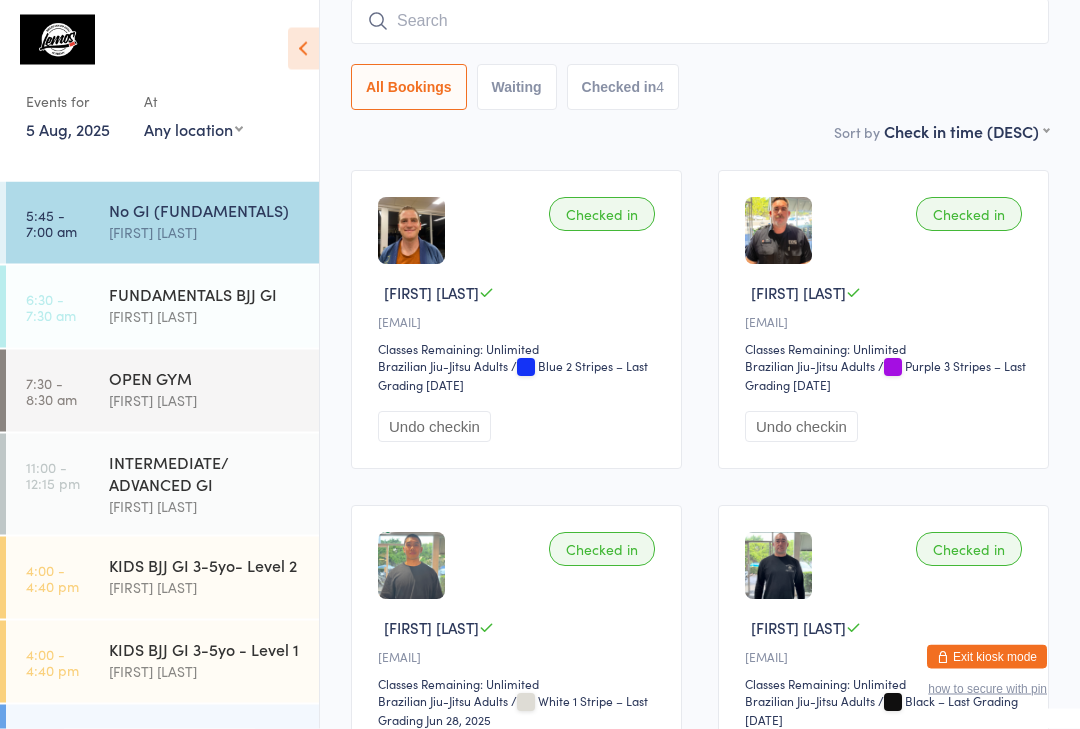 click at bounding box center [700, 22] 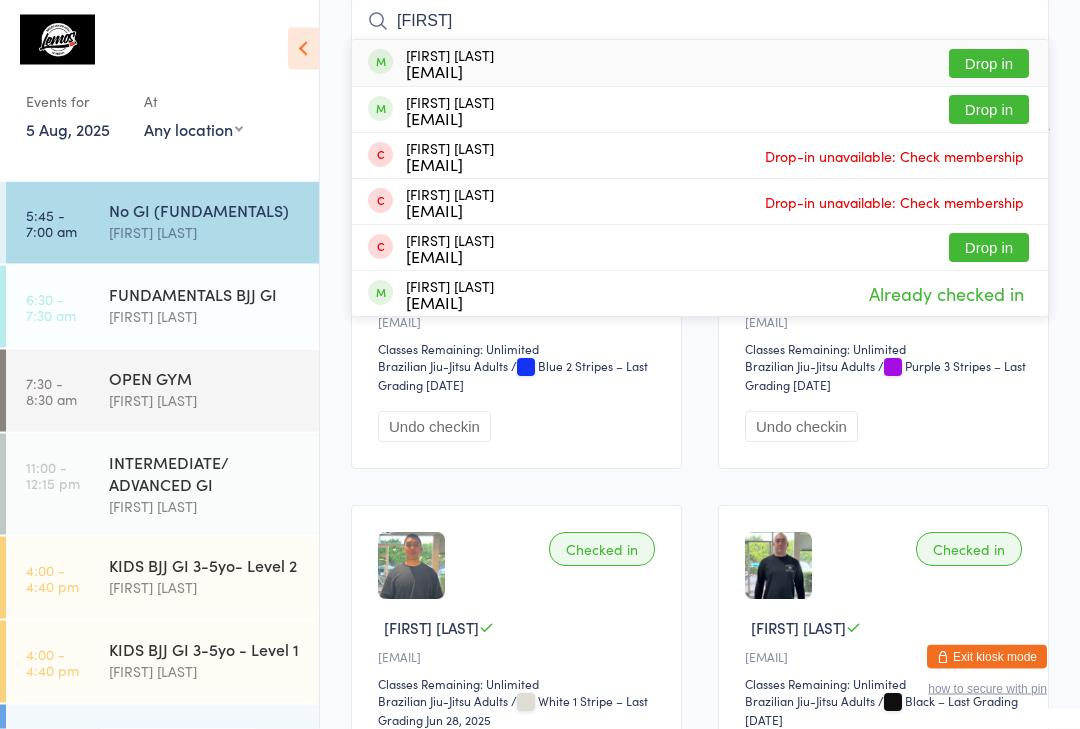 type on "[FIRST]" 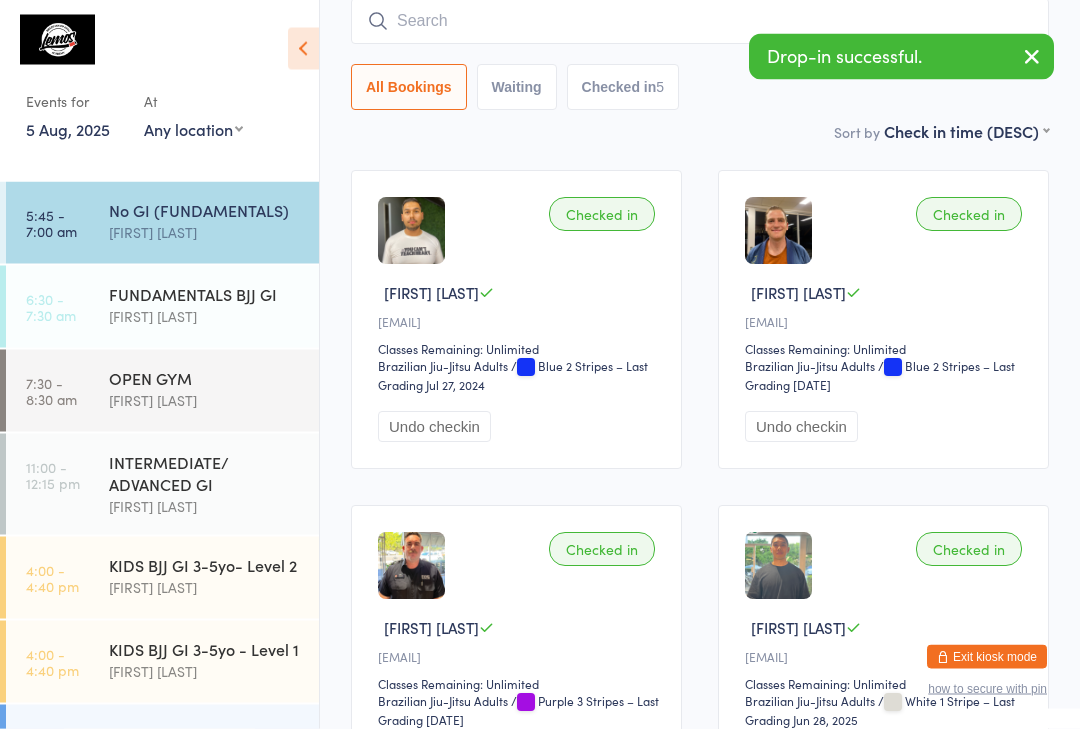 scroll, scrollTop: 181, scrollLeft: 0, axis: vertical 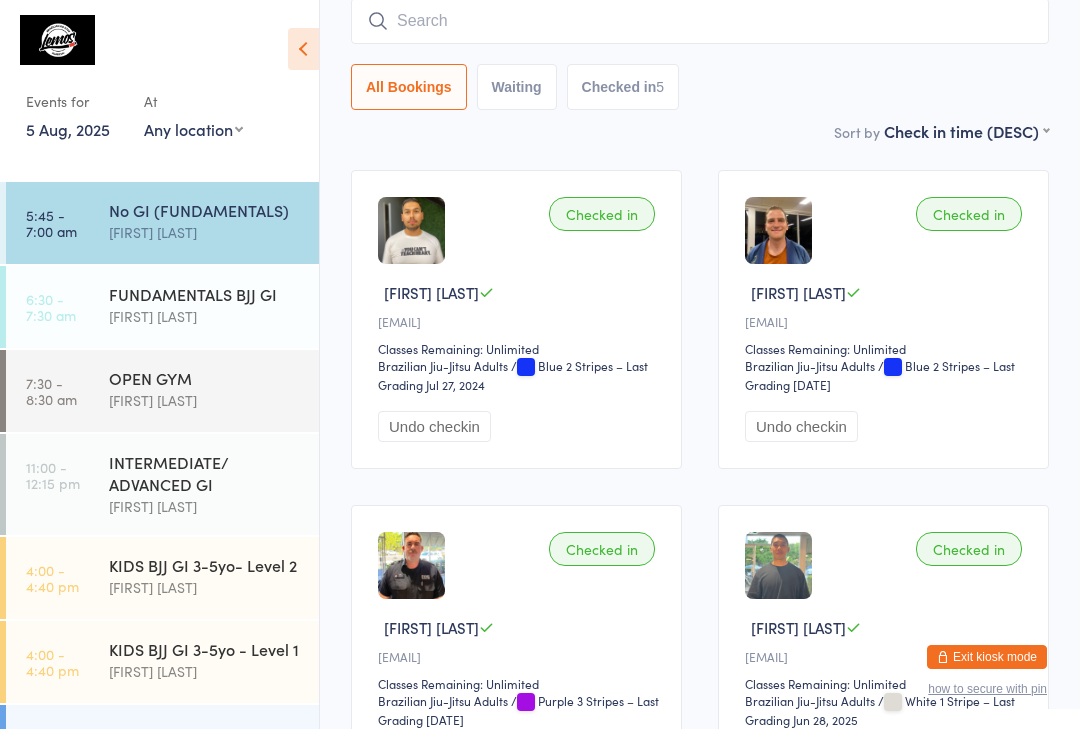 click on "[FIRST] [LAST]" at bounding box center (205, 232) 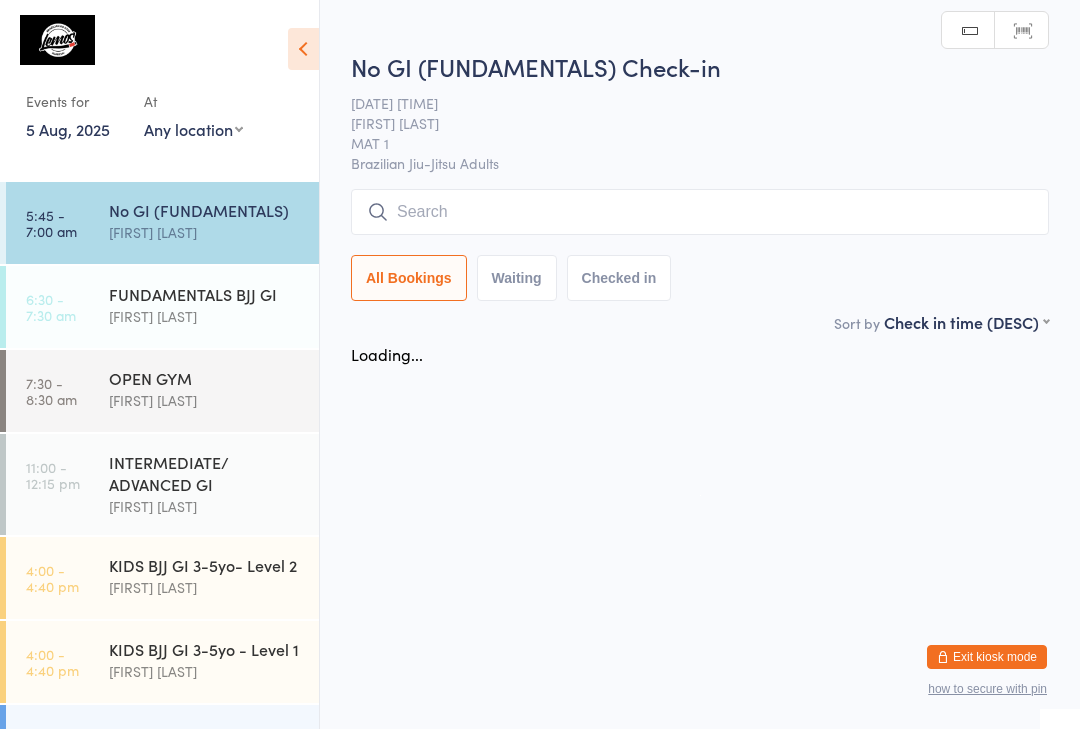 scroll, scrollTop: 0, scrollLeft: 0, axis: both 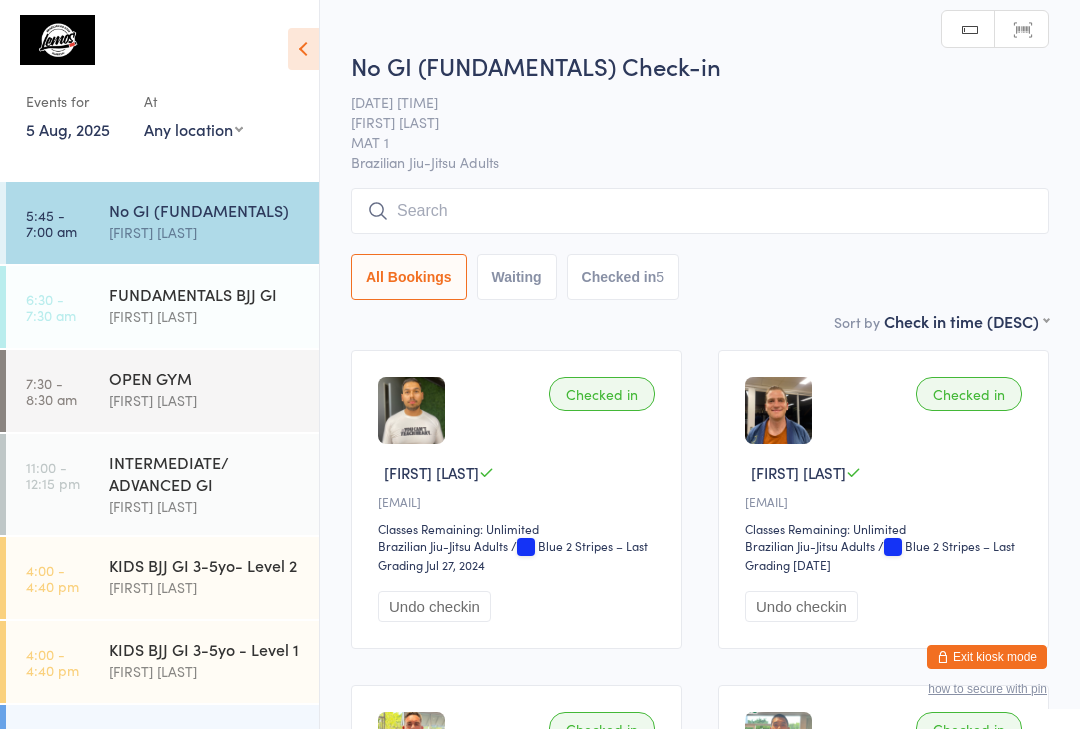 click at bounding box center [700, 211] 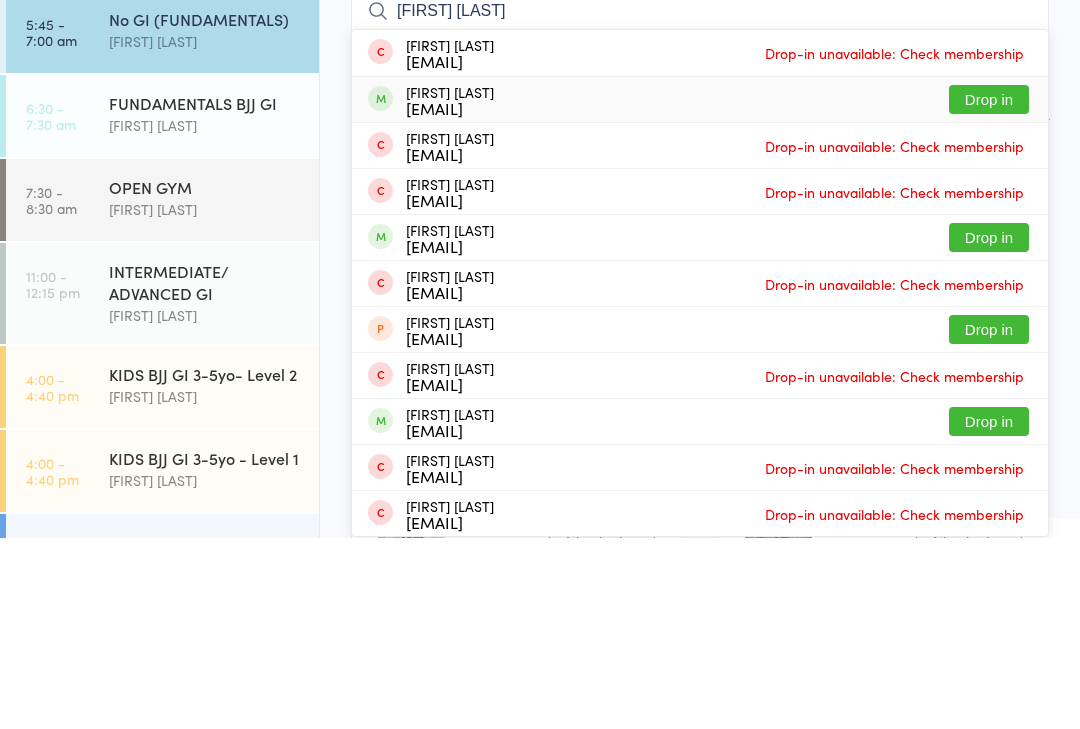 type on "[FIRST] [LAST]" 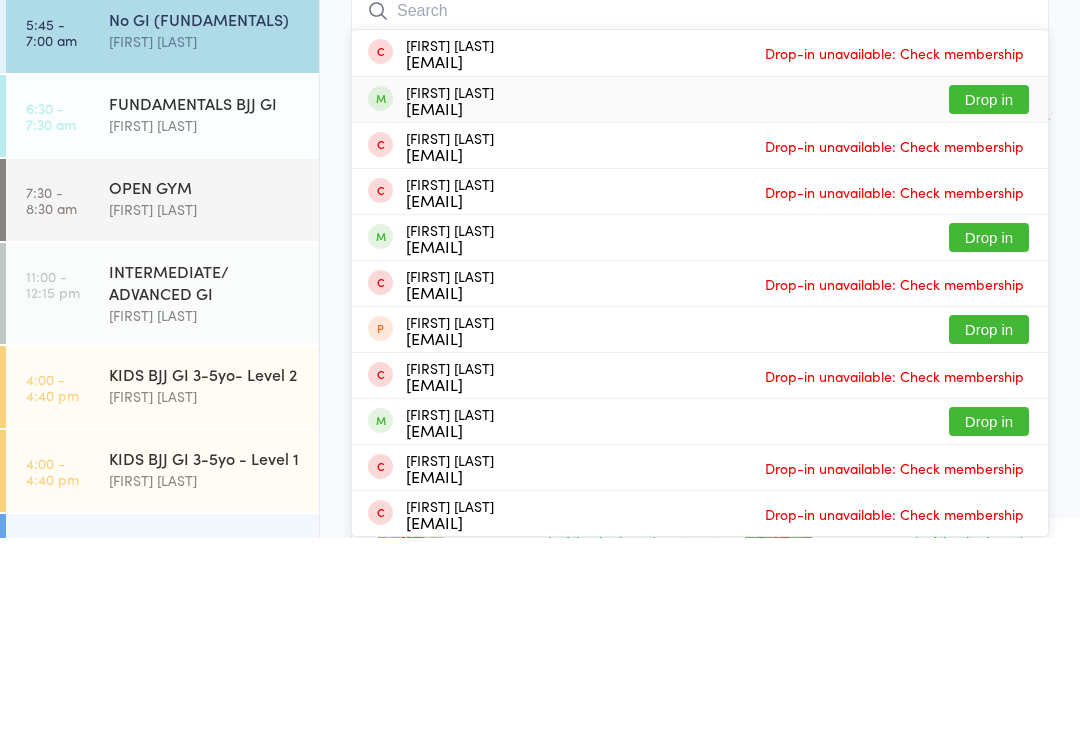 scroll, scrollTop: 191, scrollLeft: 0, axis: vertical 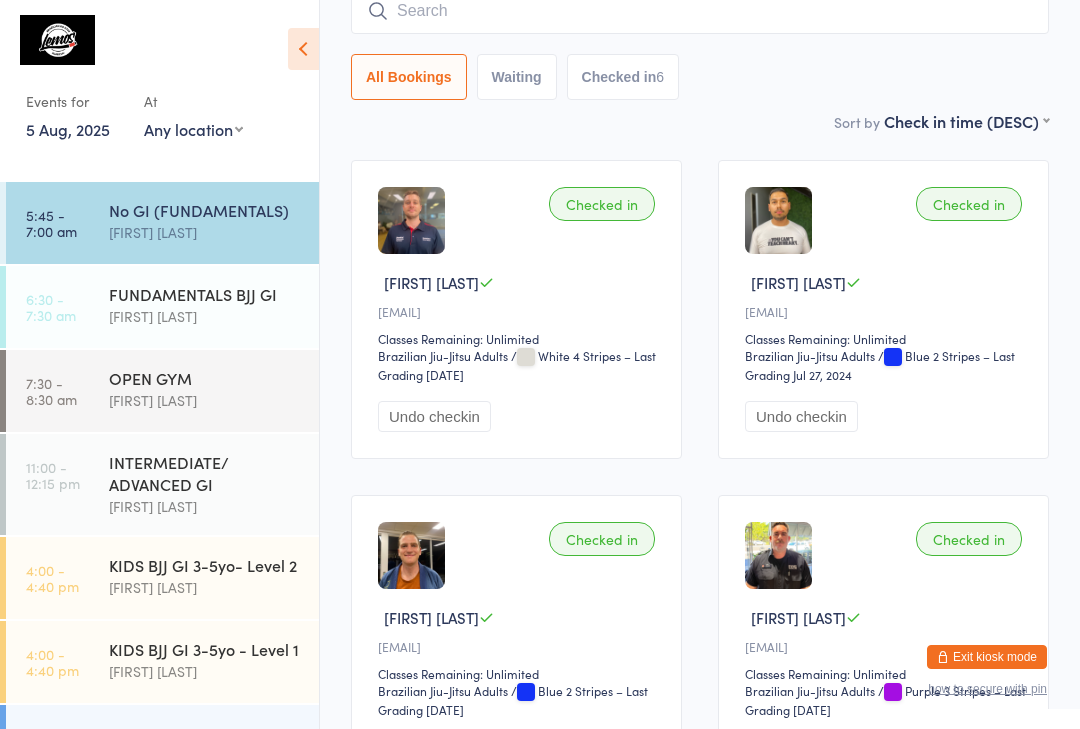 click at bounding box center (700, 11) 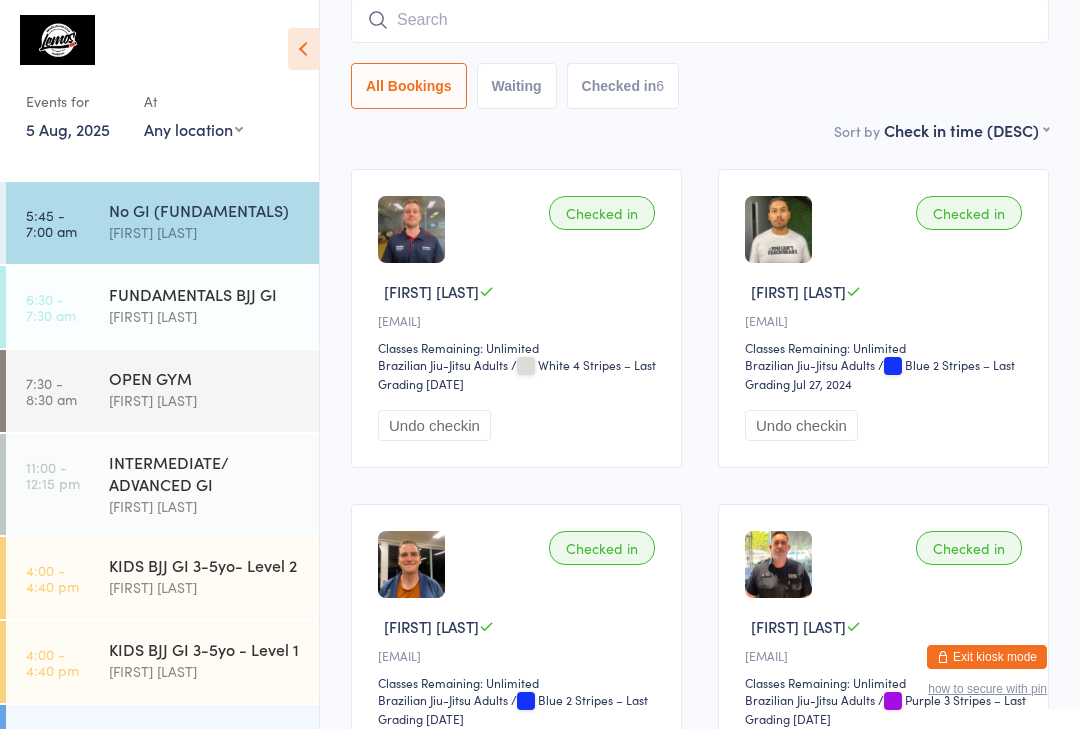 scroll, scrollTop: 181, scrollLeft: 0, axis: vertical 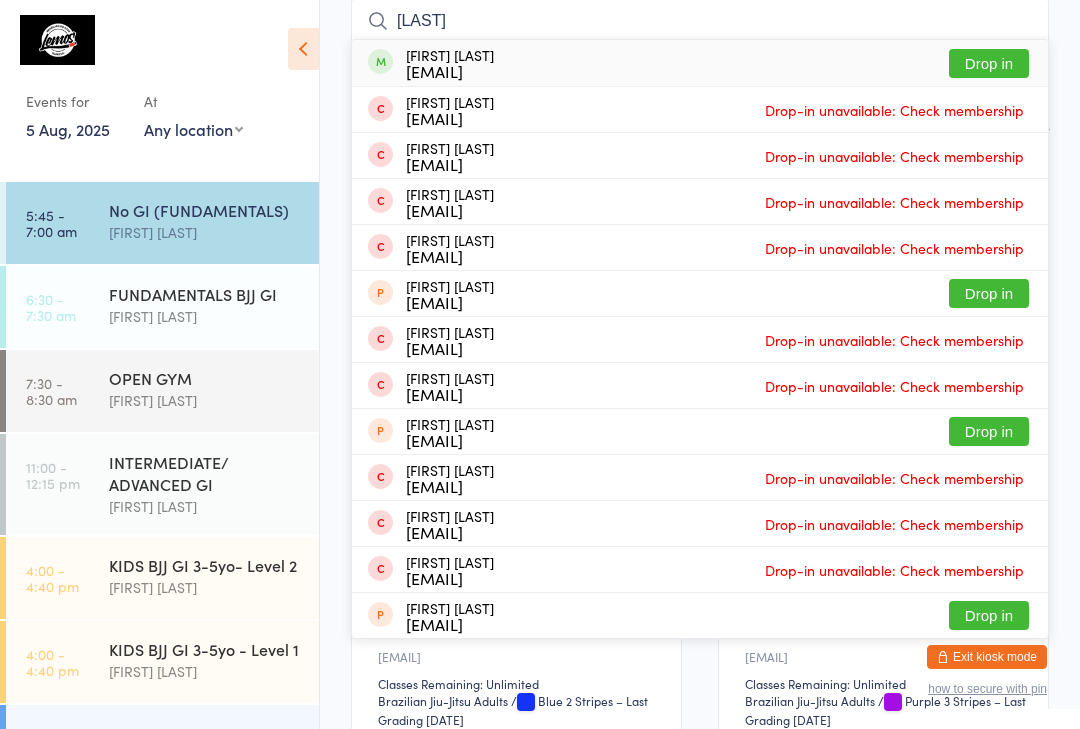 type on "[LAST]" 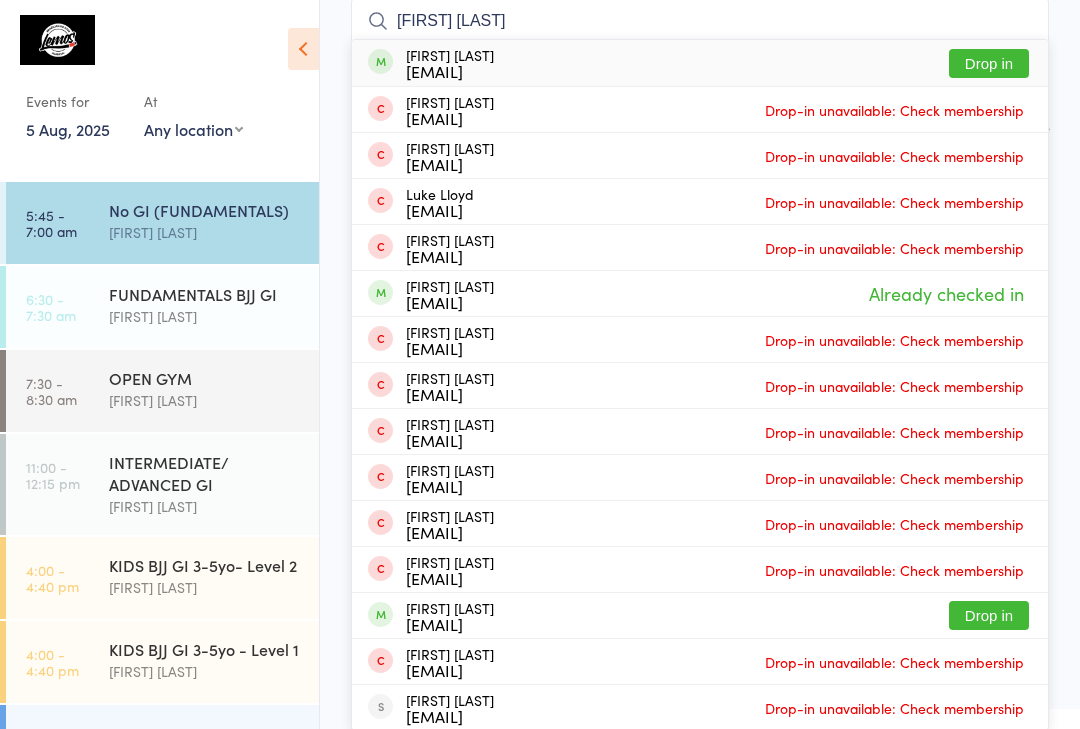 type on "[FIRST] [LAST]" 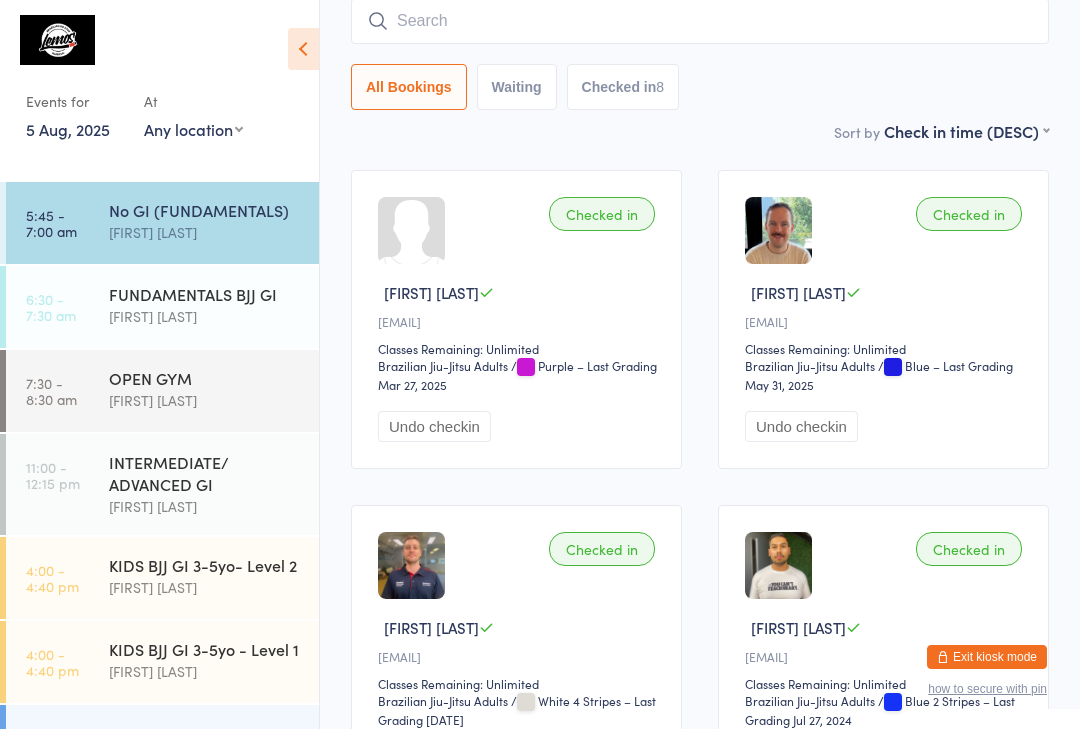 click at bounding box center (700, 21) 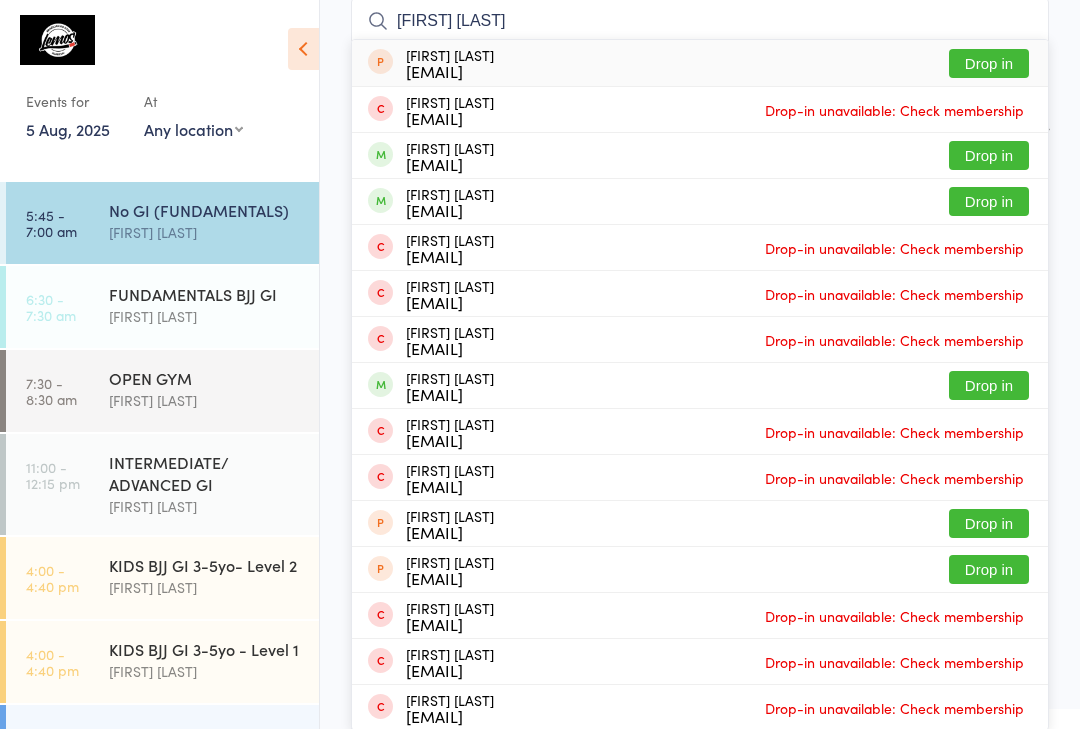 type on "[FIRST] [LAST]" 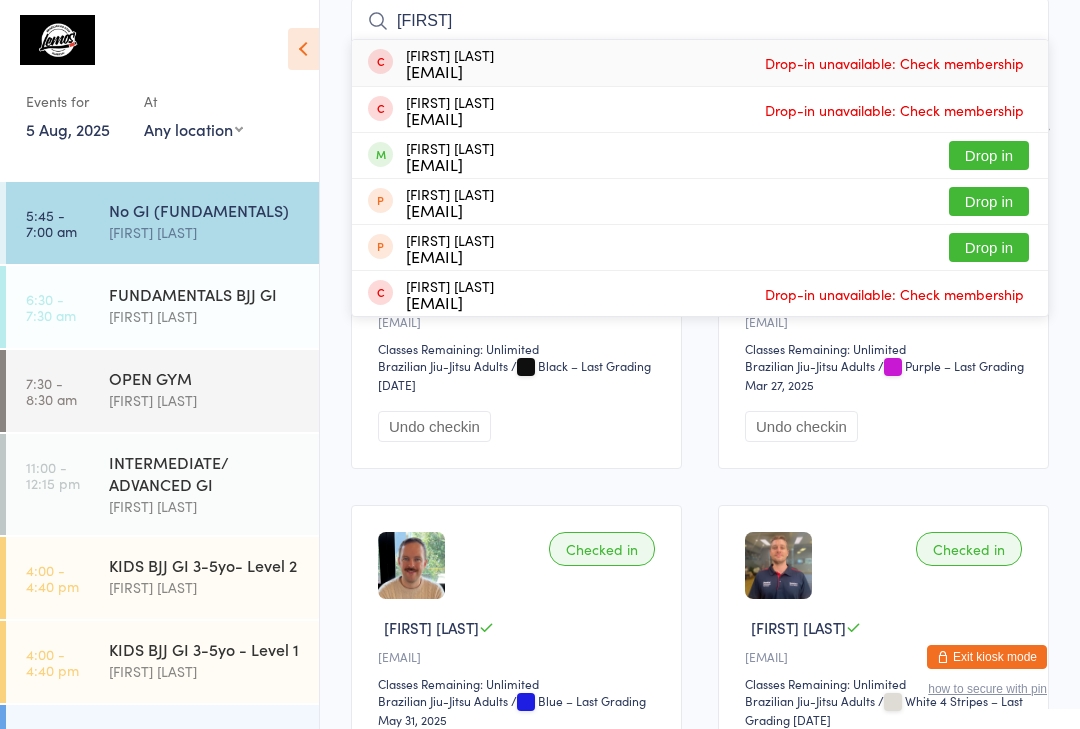 type on "[FIRST]" 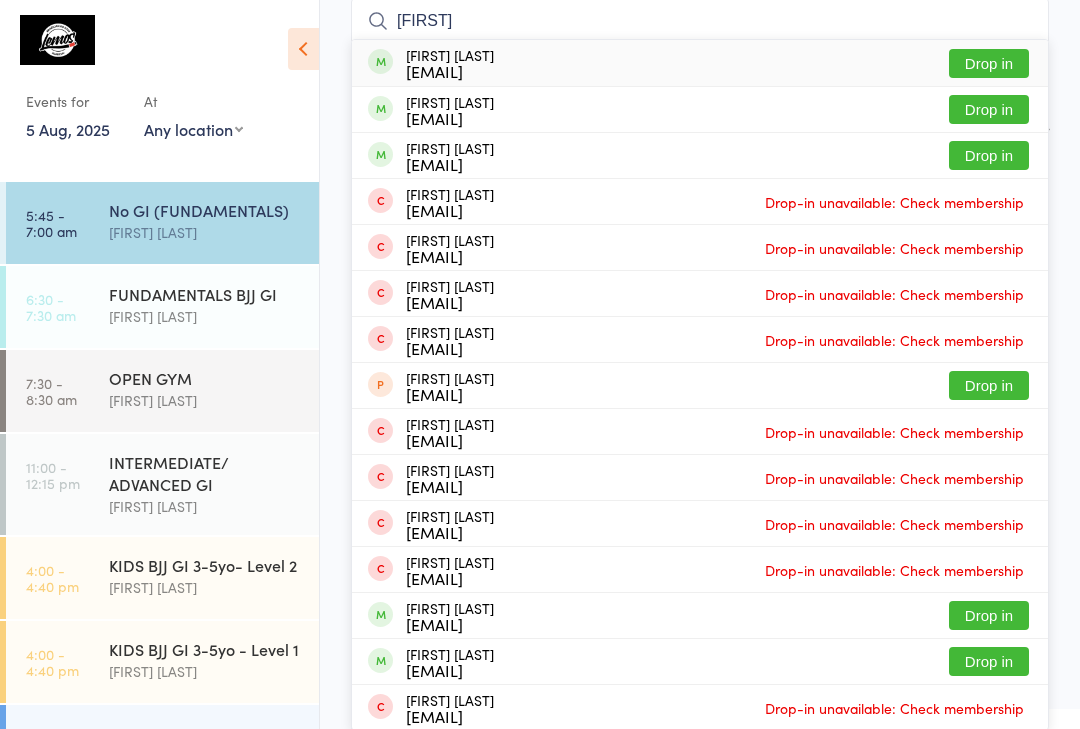type on "[FIRST]" 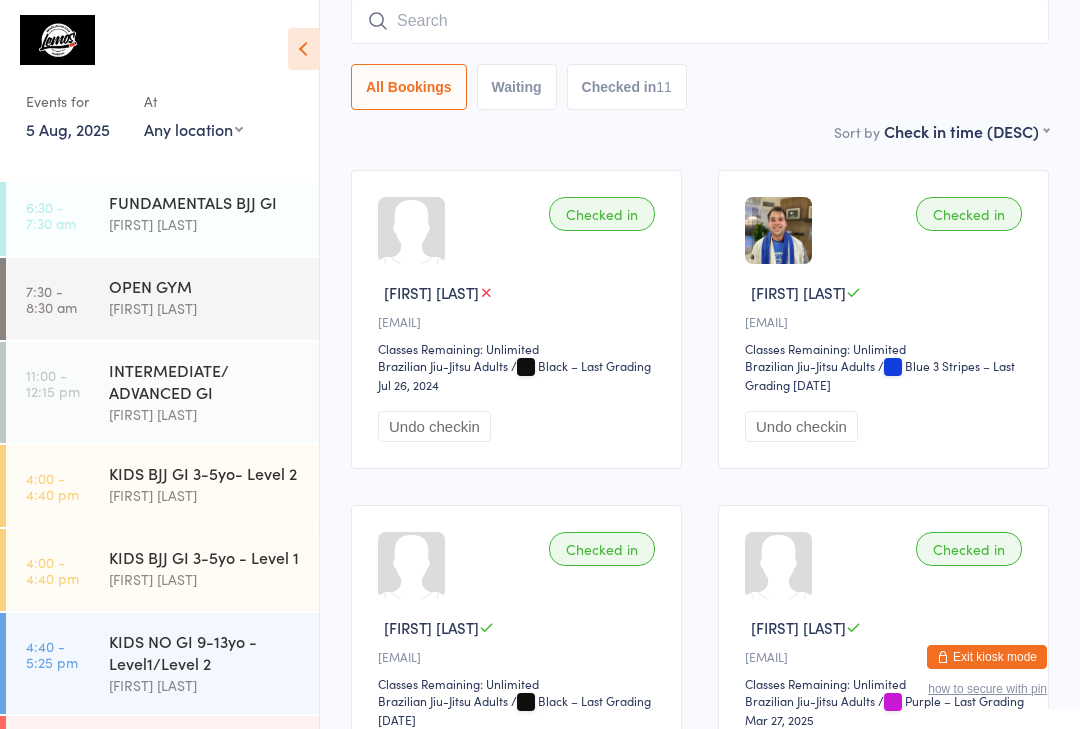 scroll, scrollTop: 89, scrollLeft: 0, axis: vertical 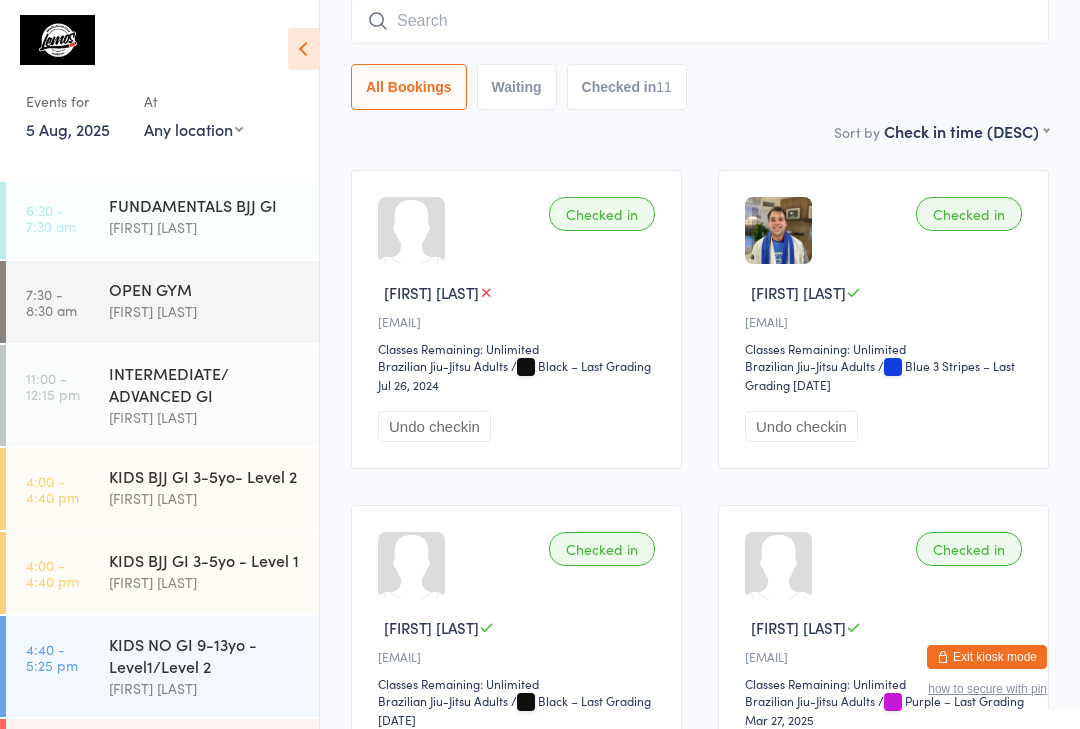 click on "[FIRST] [LAST]" at bounding box center (205, 227) 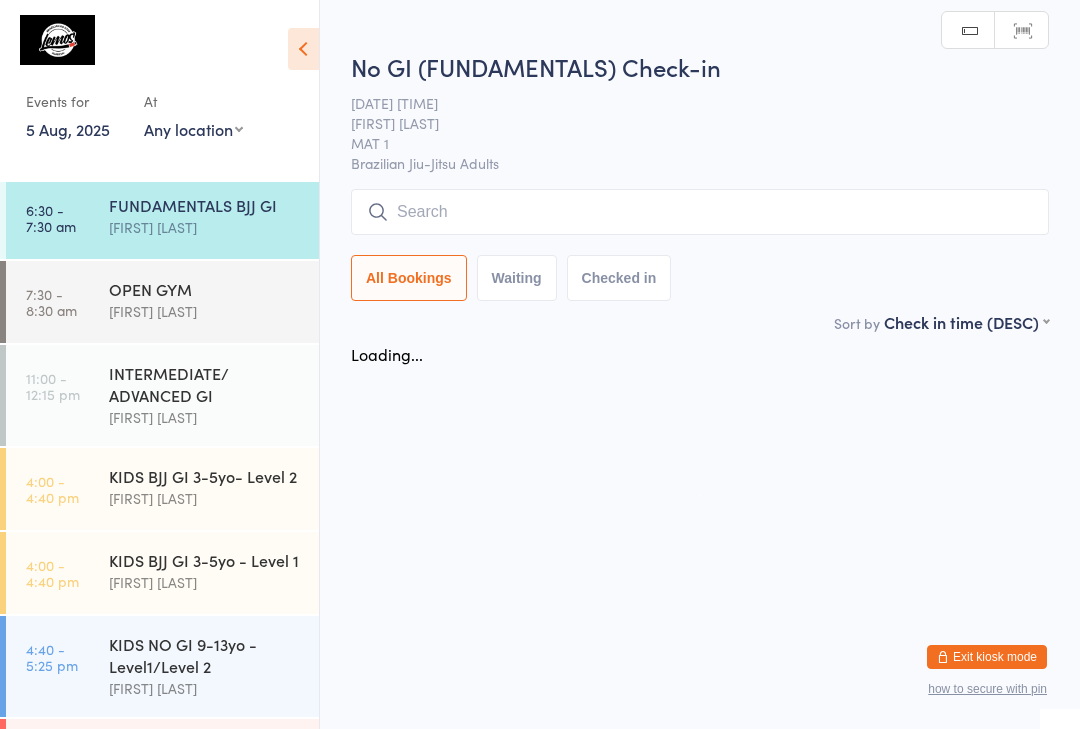 scroll, scrollTop: 0, scrollLeft: 0, axis: both 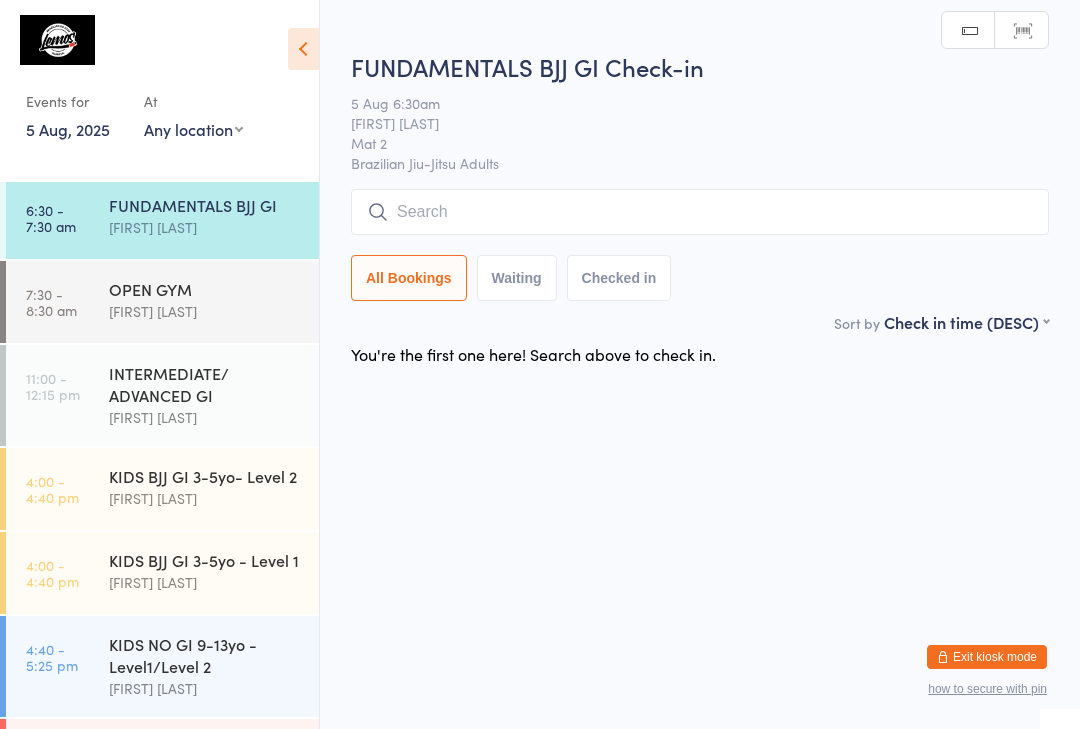 click at bounding box center (700, 212) 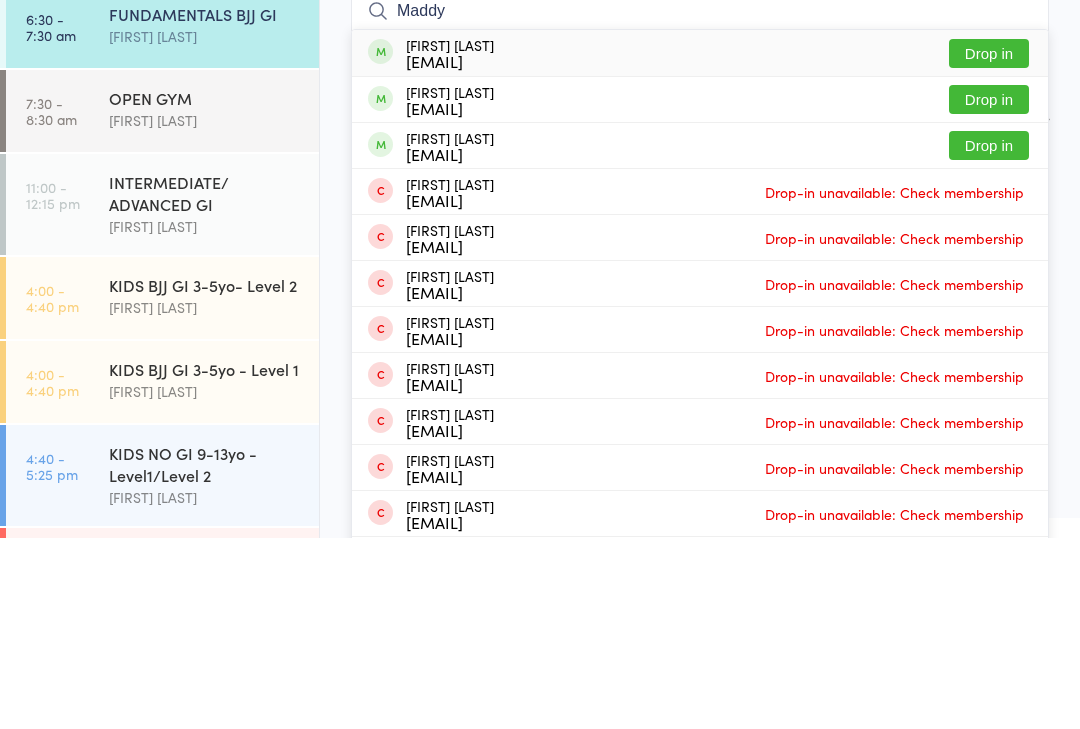 type on "Maddy" 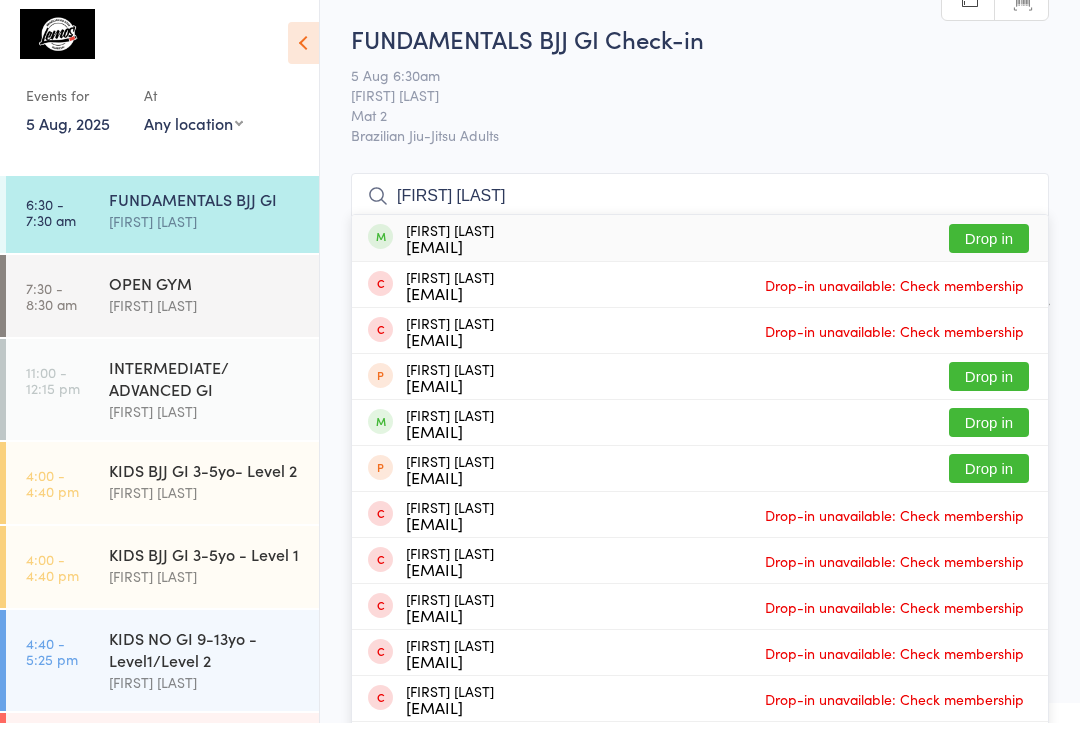 type on "[FIRST] [LAST]" 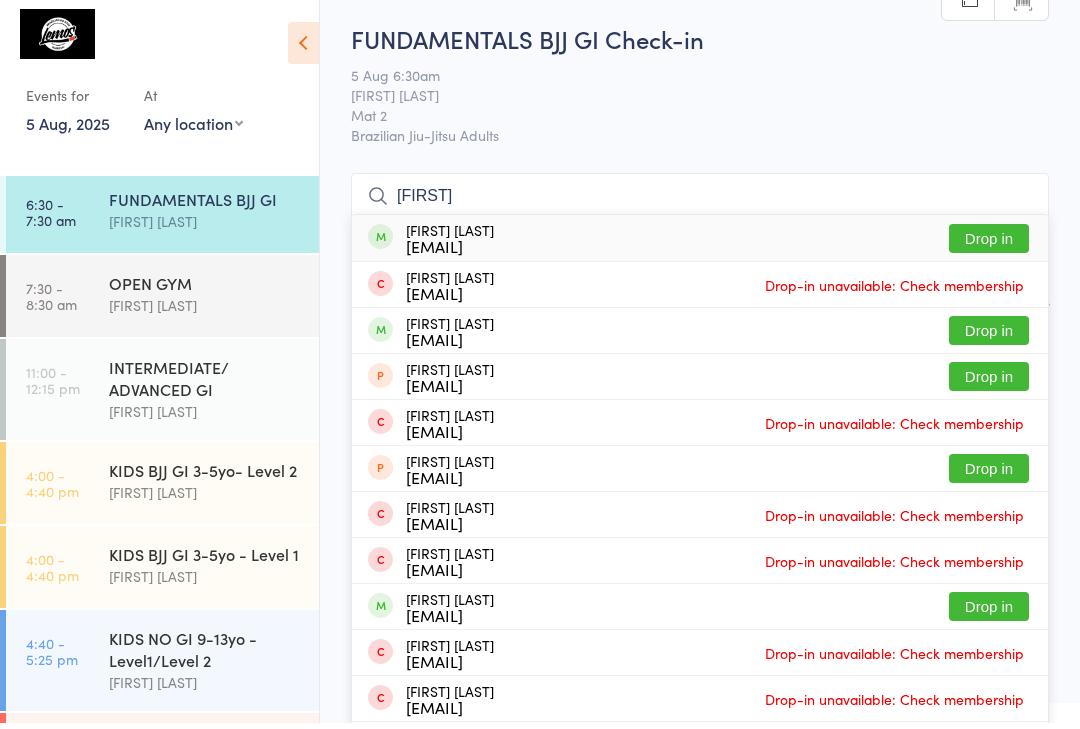 type on "[FIRST]" 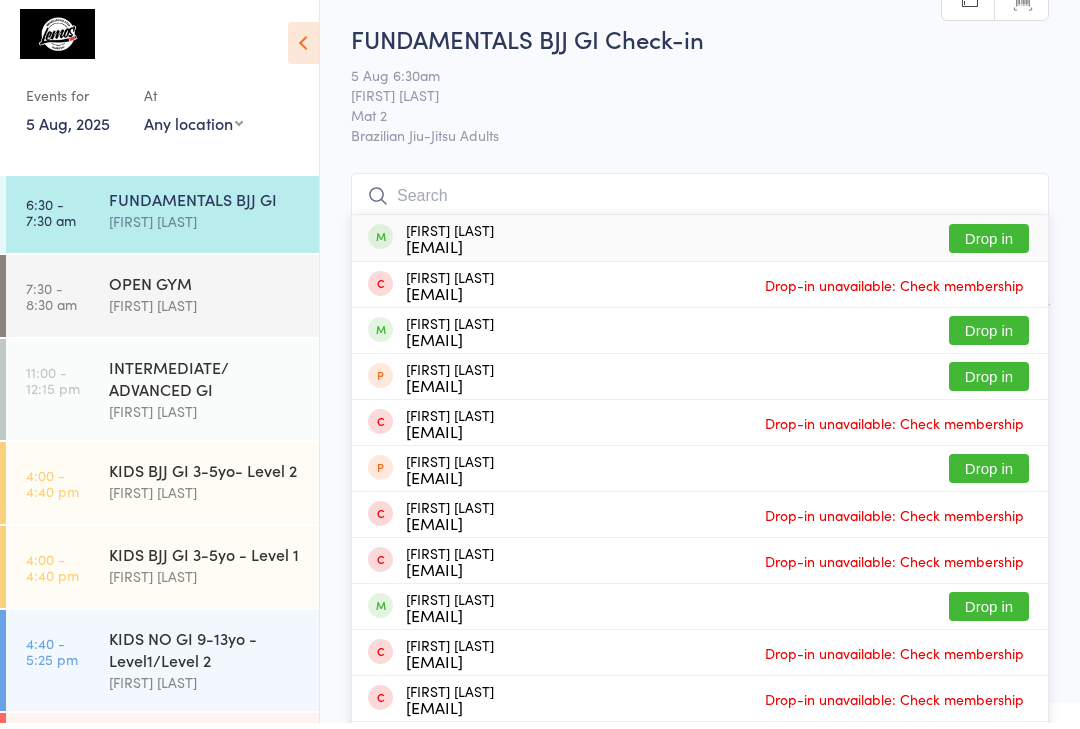 scroll, scrollTop: 6, scrollLeft: 0, axis: vertical 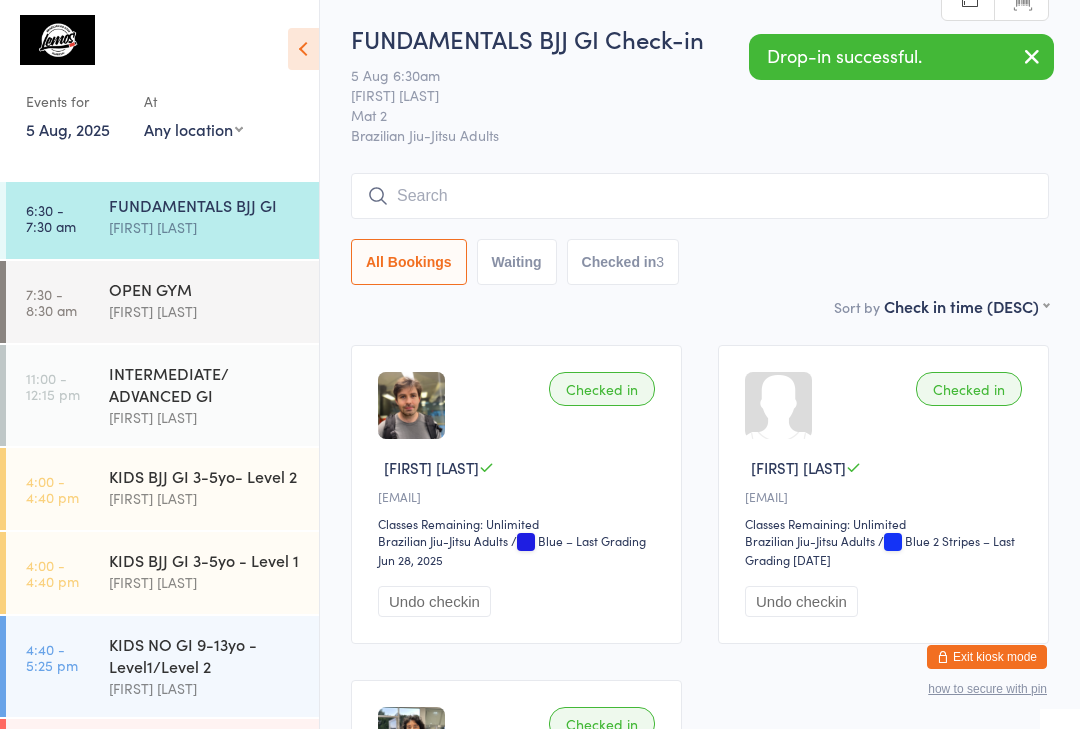 click at bounding box center [700, 196] 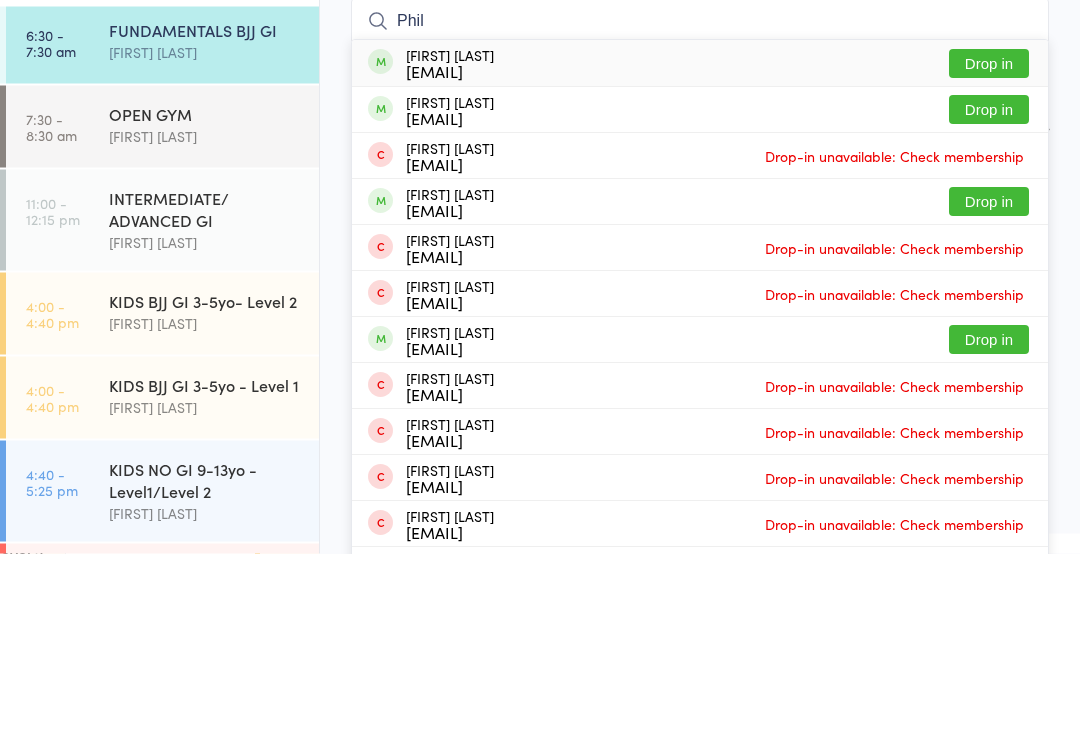 type on "Phil" 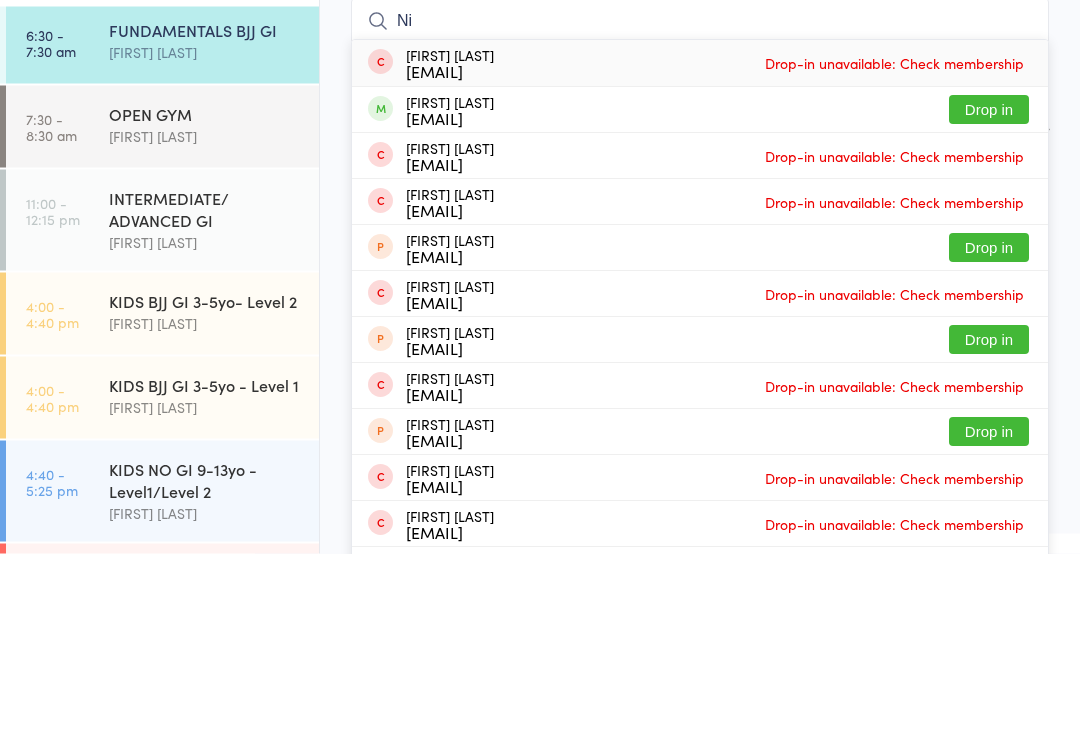 type on "N" 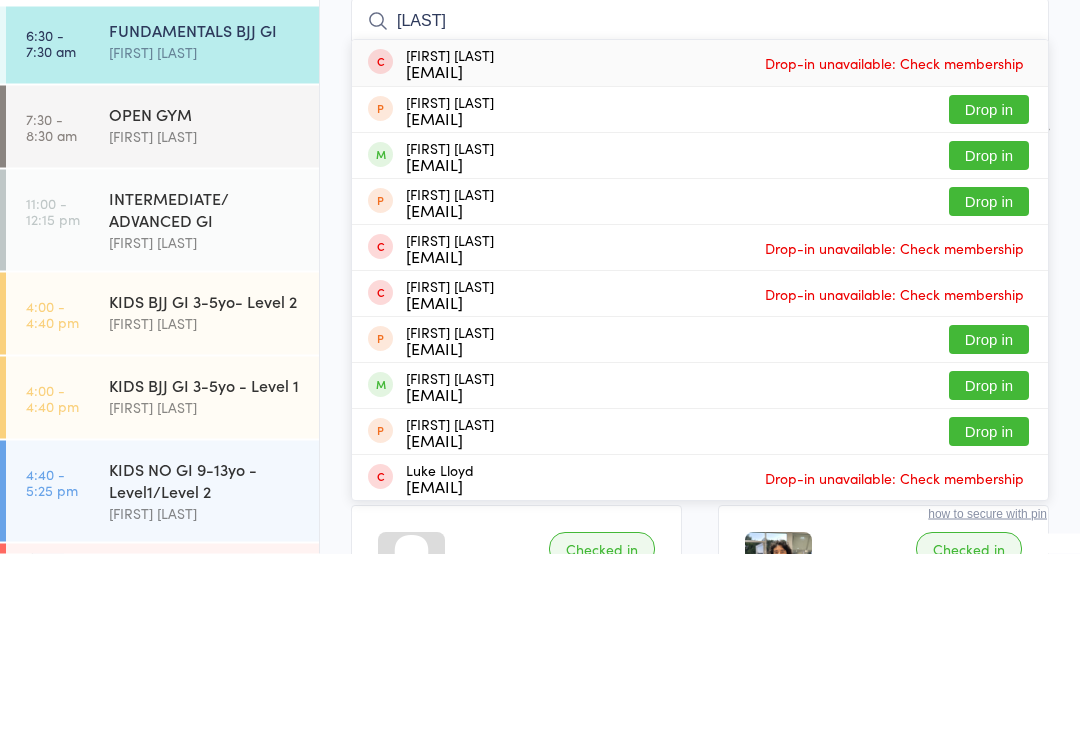 type on "[LAST]" 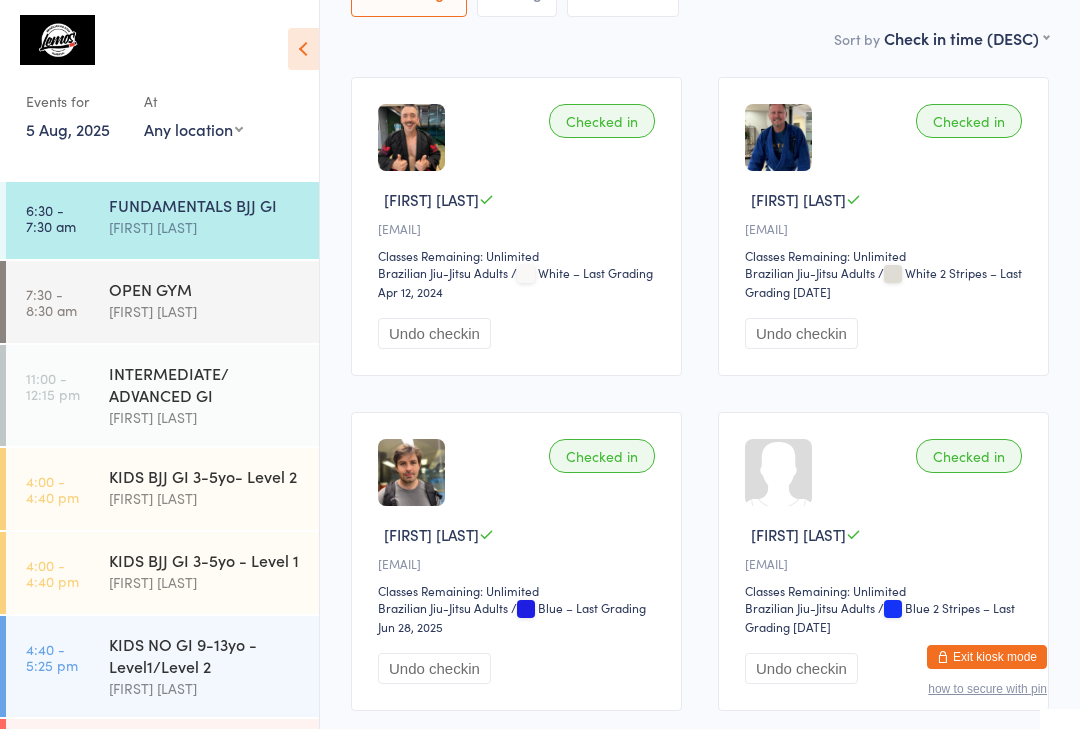 scroll, scrollTop: 212, scrollLeft: 0, axis: vertical 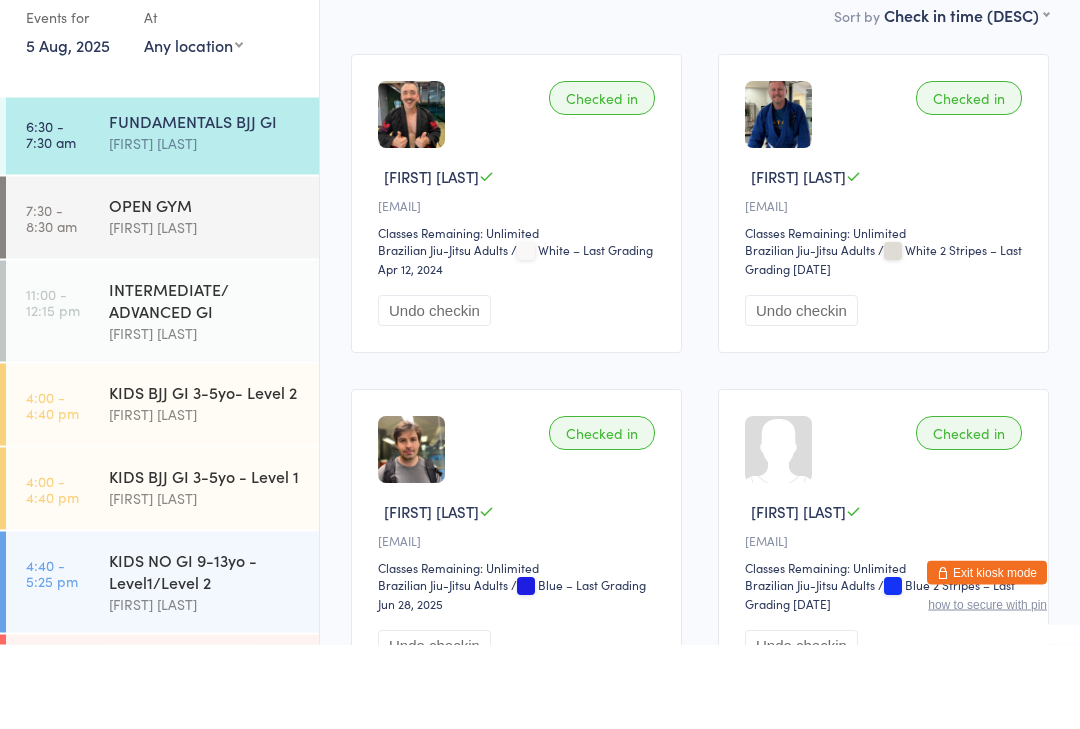 click on "FUNDAMENTALS  BJJ GI" at bounding box center [205, 205] 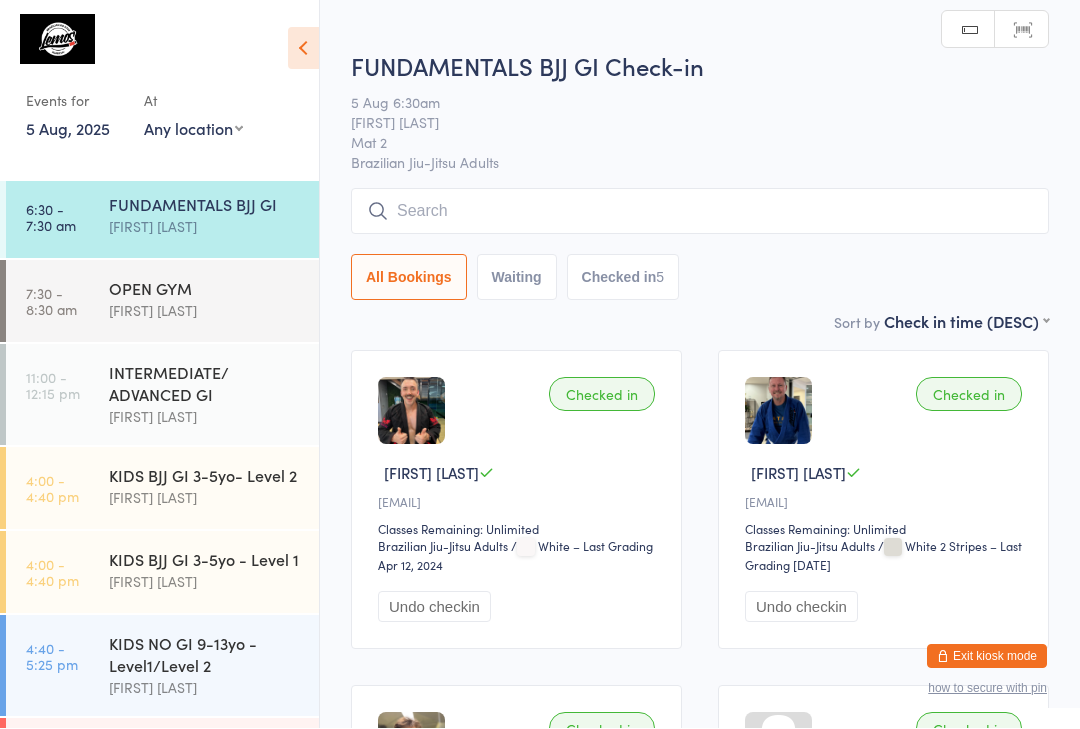 scroll, scrollTop: 1, scrollLeft: 0, axis: vertical 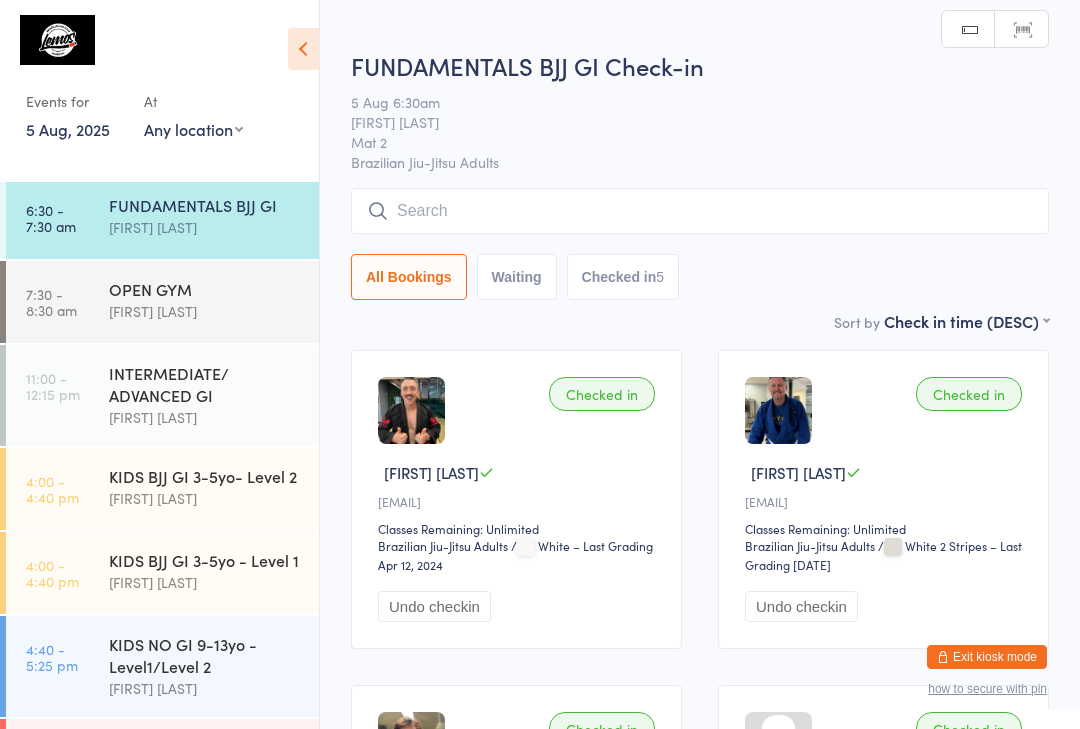 click at bounding box center [700, 211] 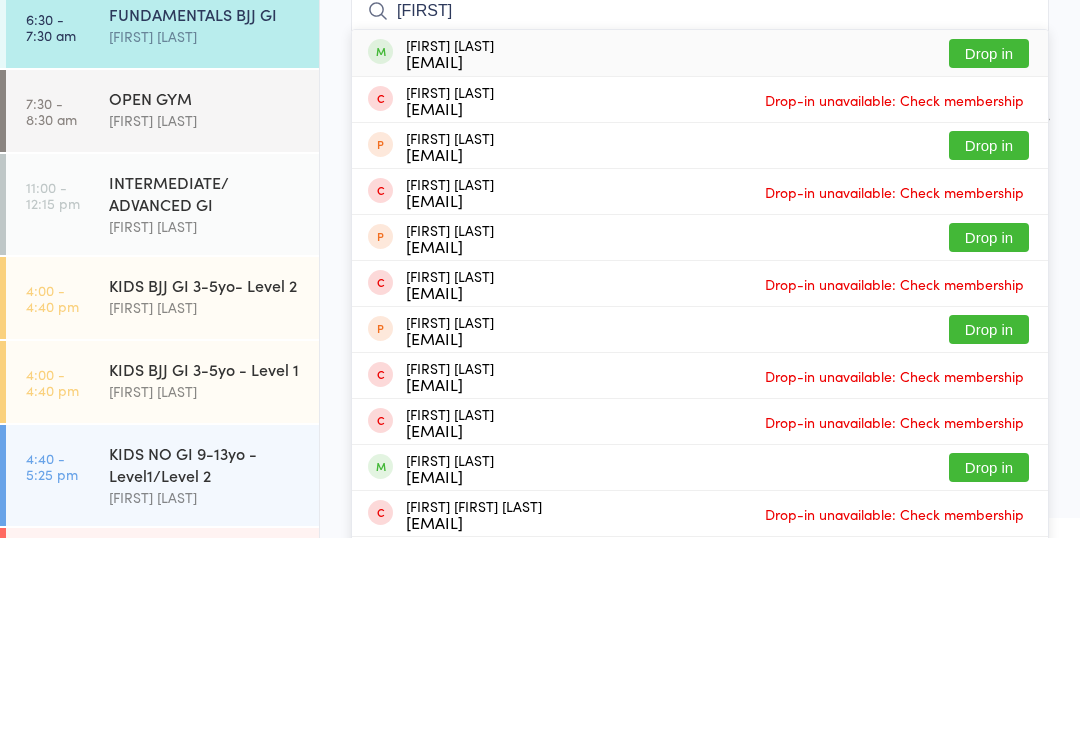 type on "[FIRST]" 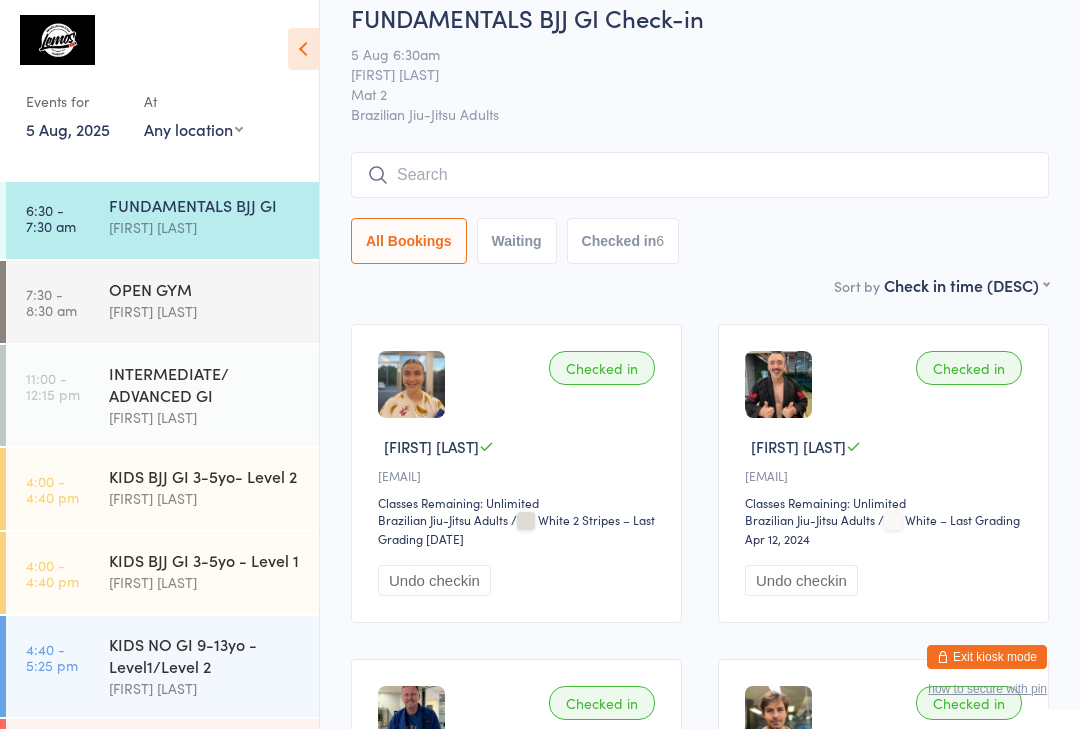 scroll, scrollTop: 20, scrollLeft: 0, axis: vertical 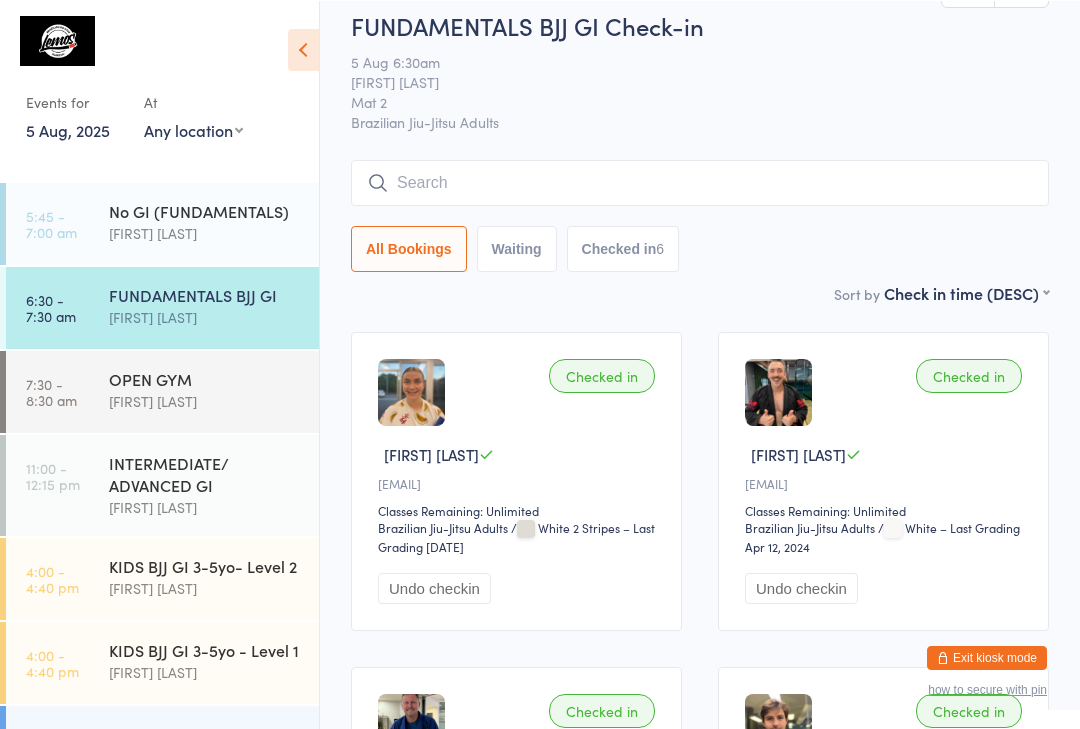 click on "[FIRST] [LAST]" at bounding box center [205, 232] 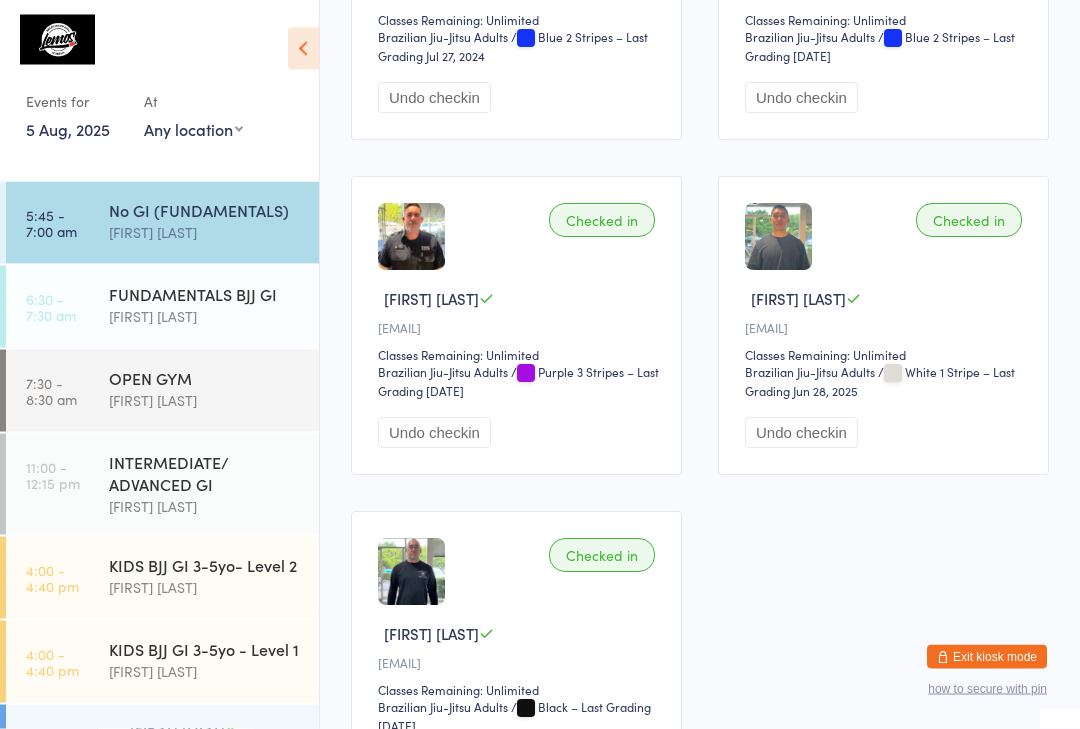 scroll, scrollTop: 1516, scrollLeft: 0, axis: vertical 